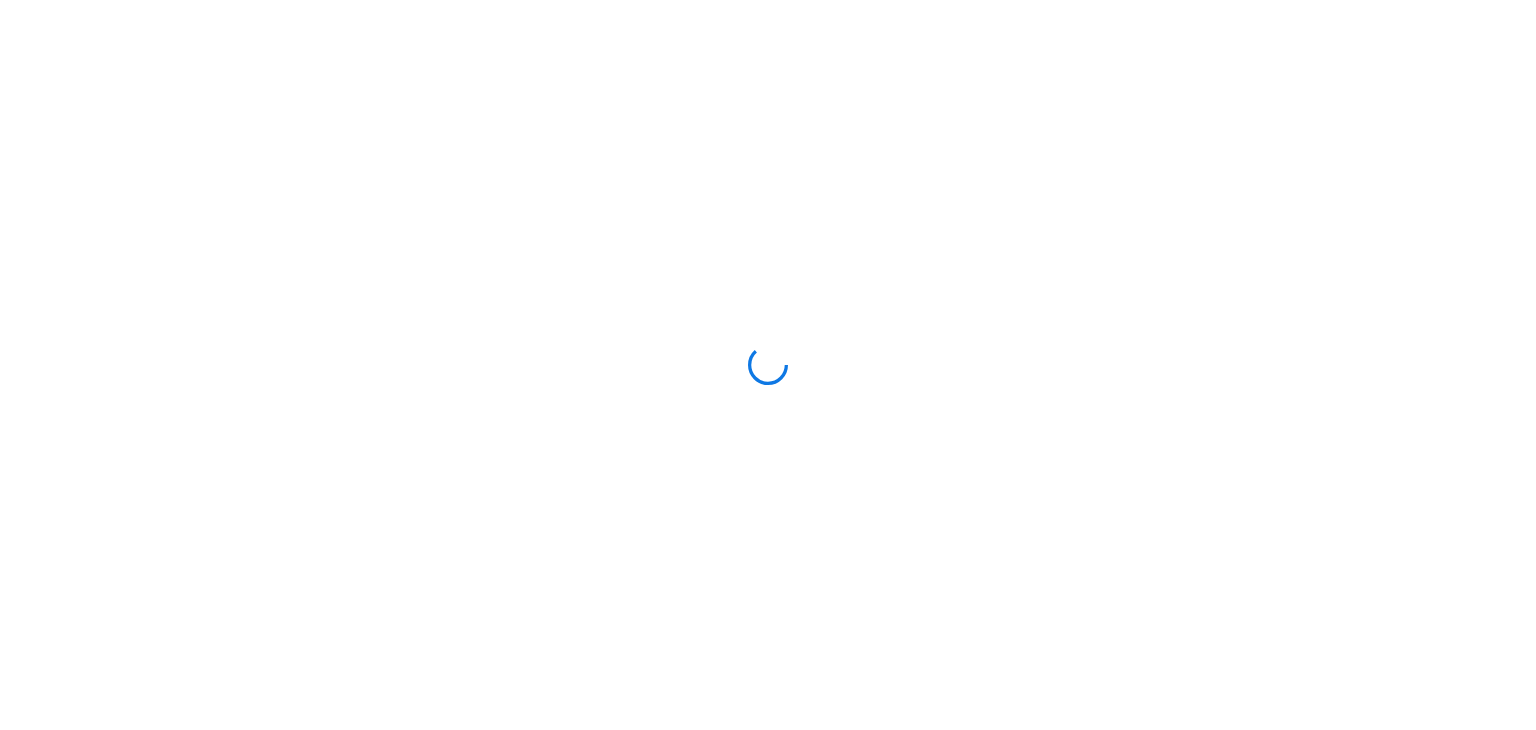scroll, scrollTop: 0, scrollLeft: 0, axis: both 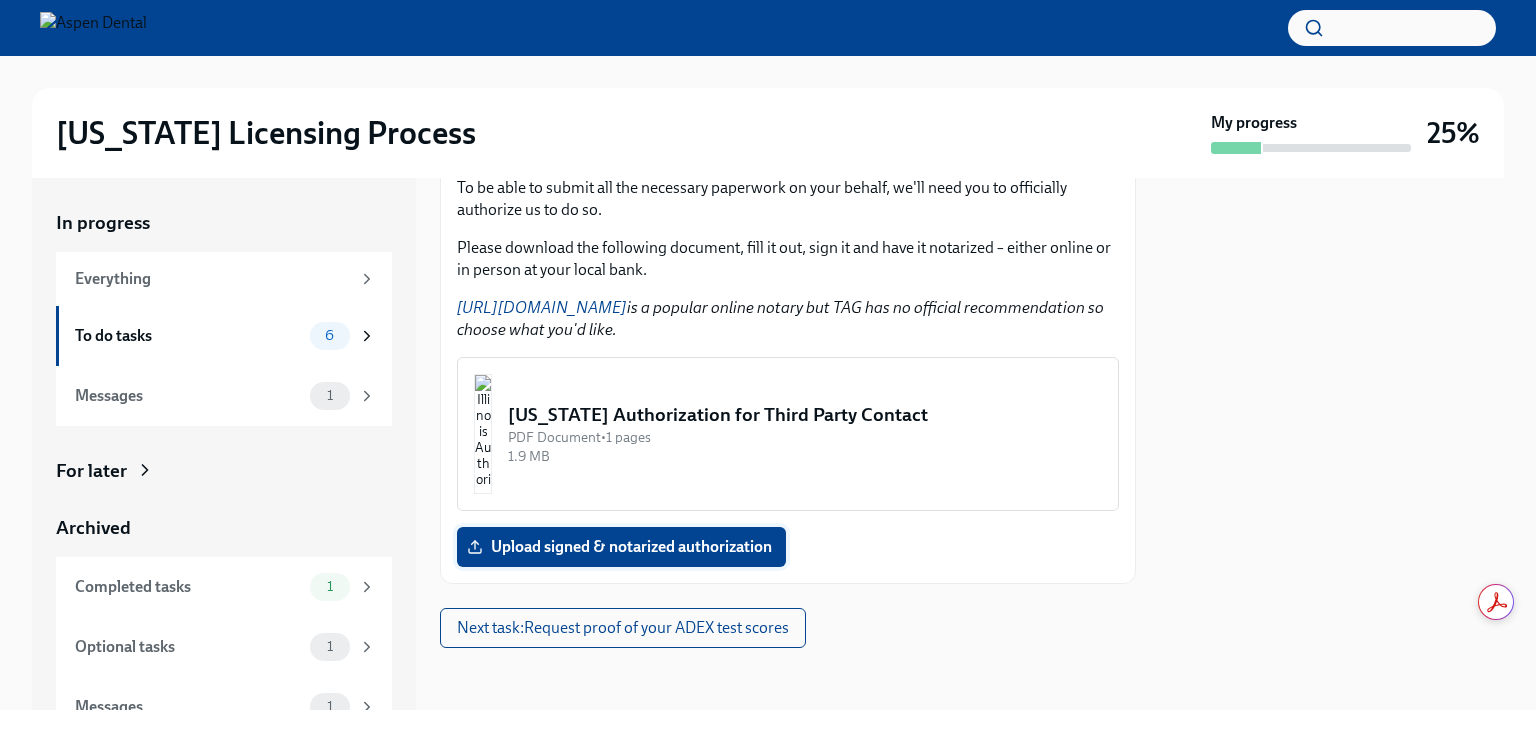 click on "Upload signed & notarized authorization" at bounding box center (621, 547) 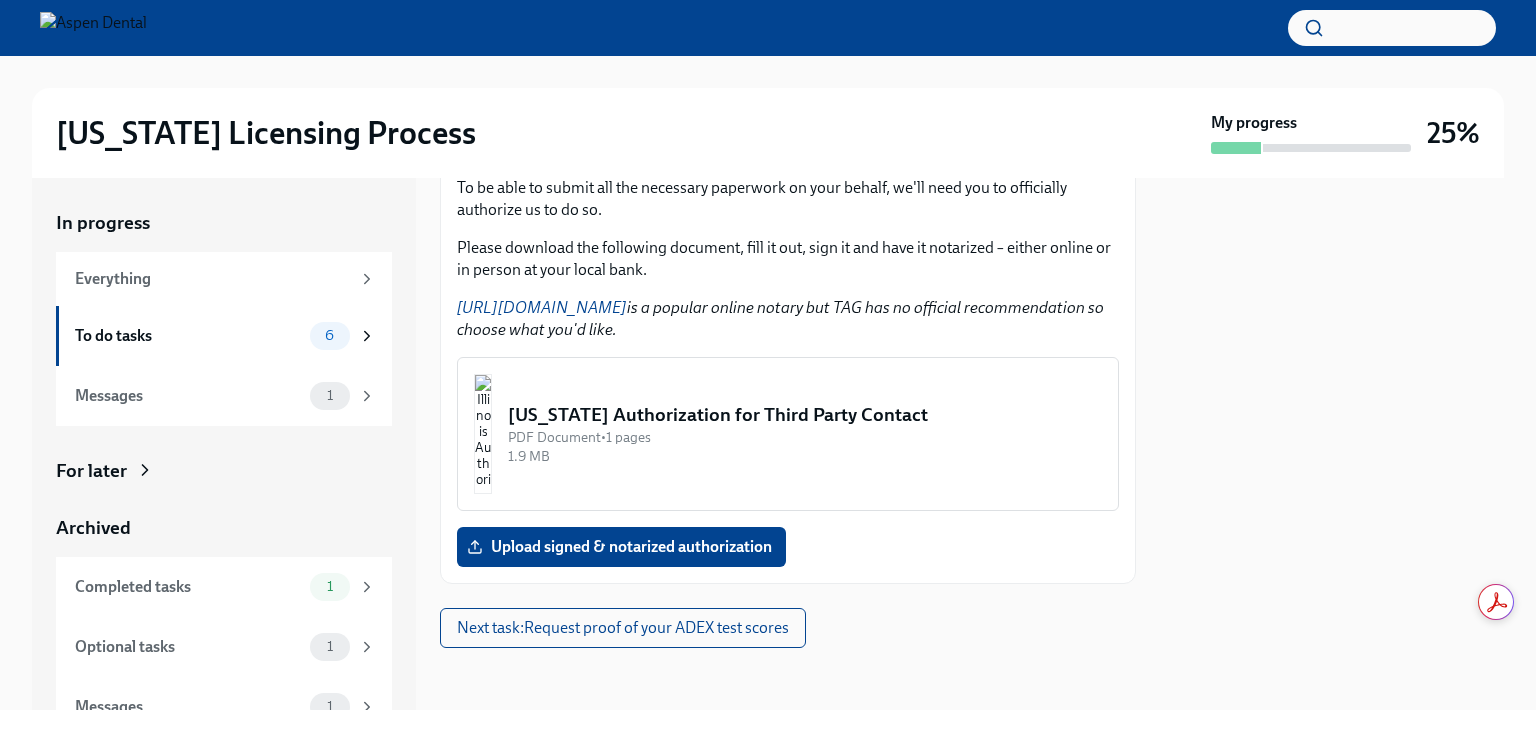 scroll, scrollTop: 0, scrollLeft: 0, axis: both 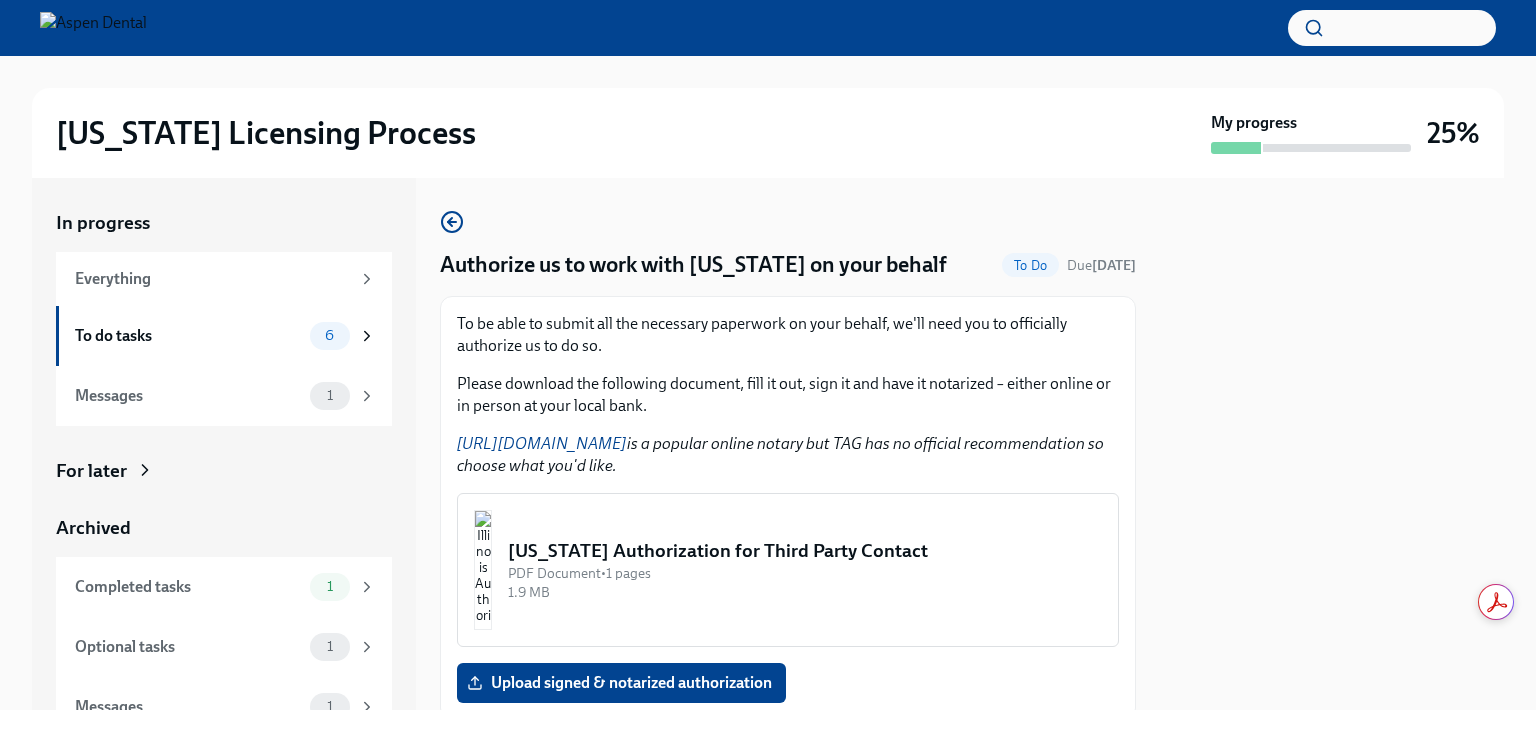 click on "[US_STATE] Authorization for Third Party Contact" at bounding box center (805, 551) 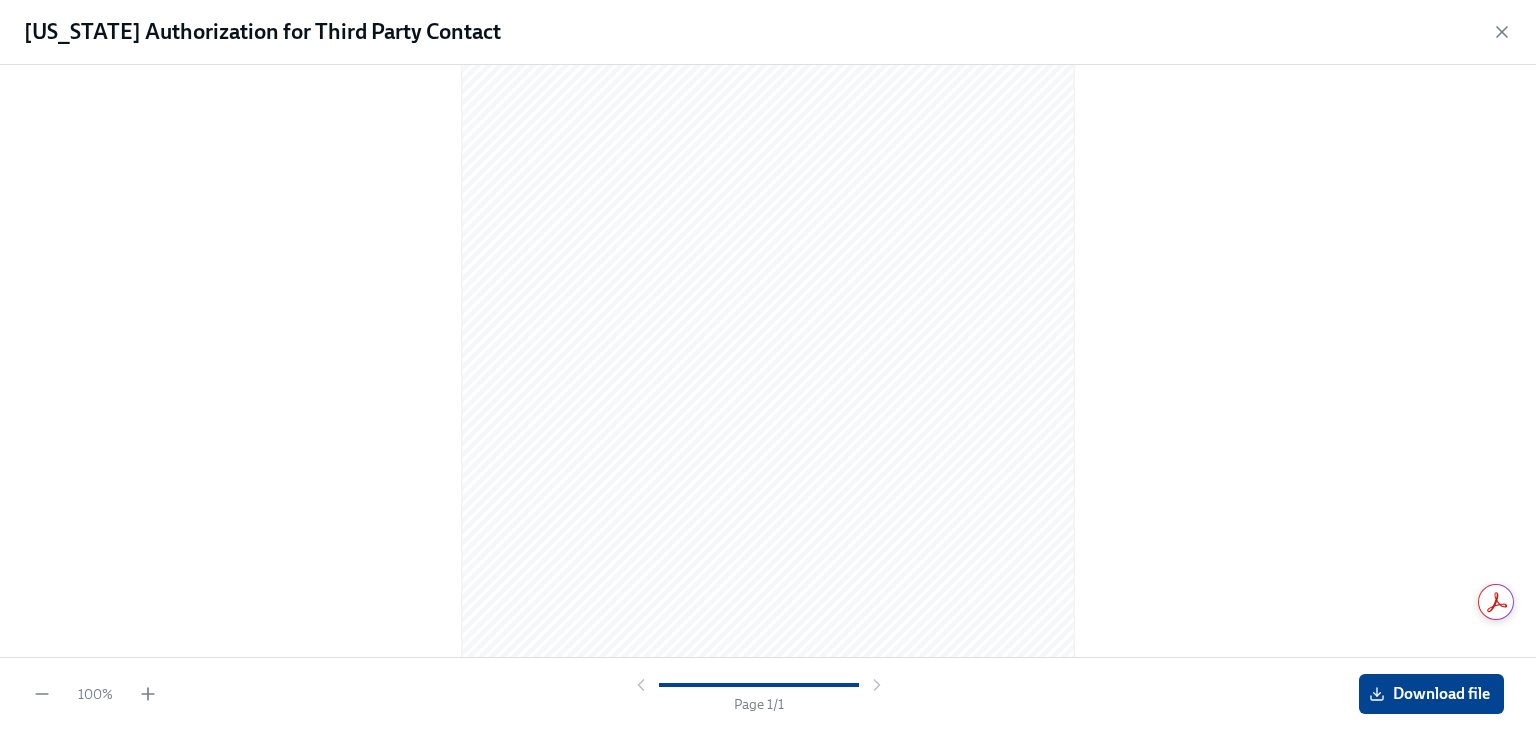 scroll, scrollTop: 33, scrollLeft: 0, axis: vertical 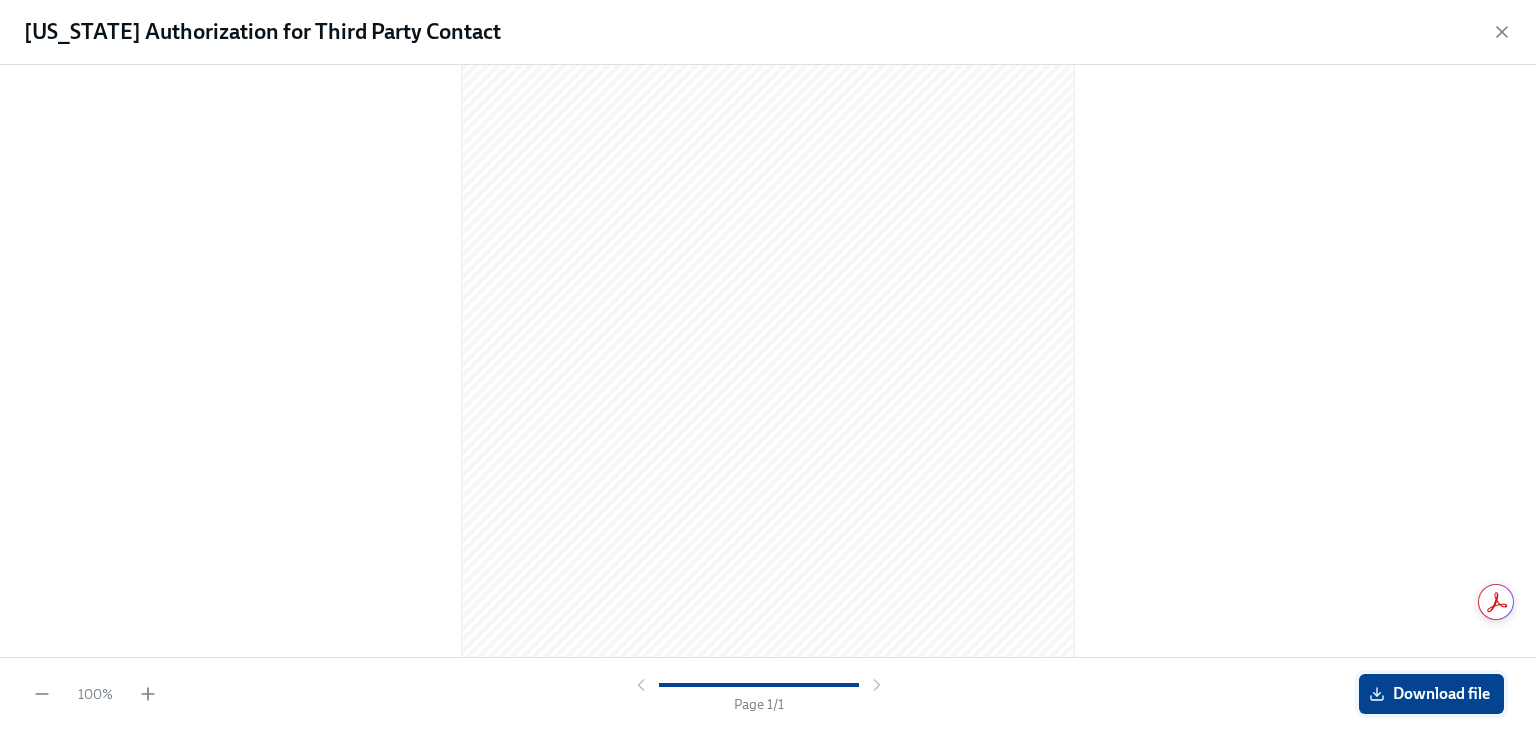 click on "Download file" at bounding box center [1431, 694] 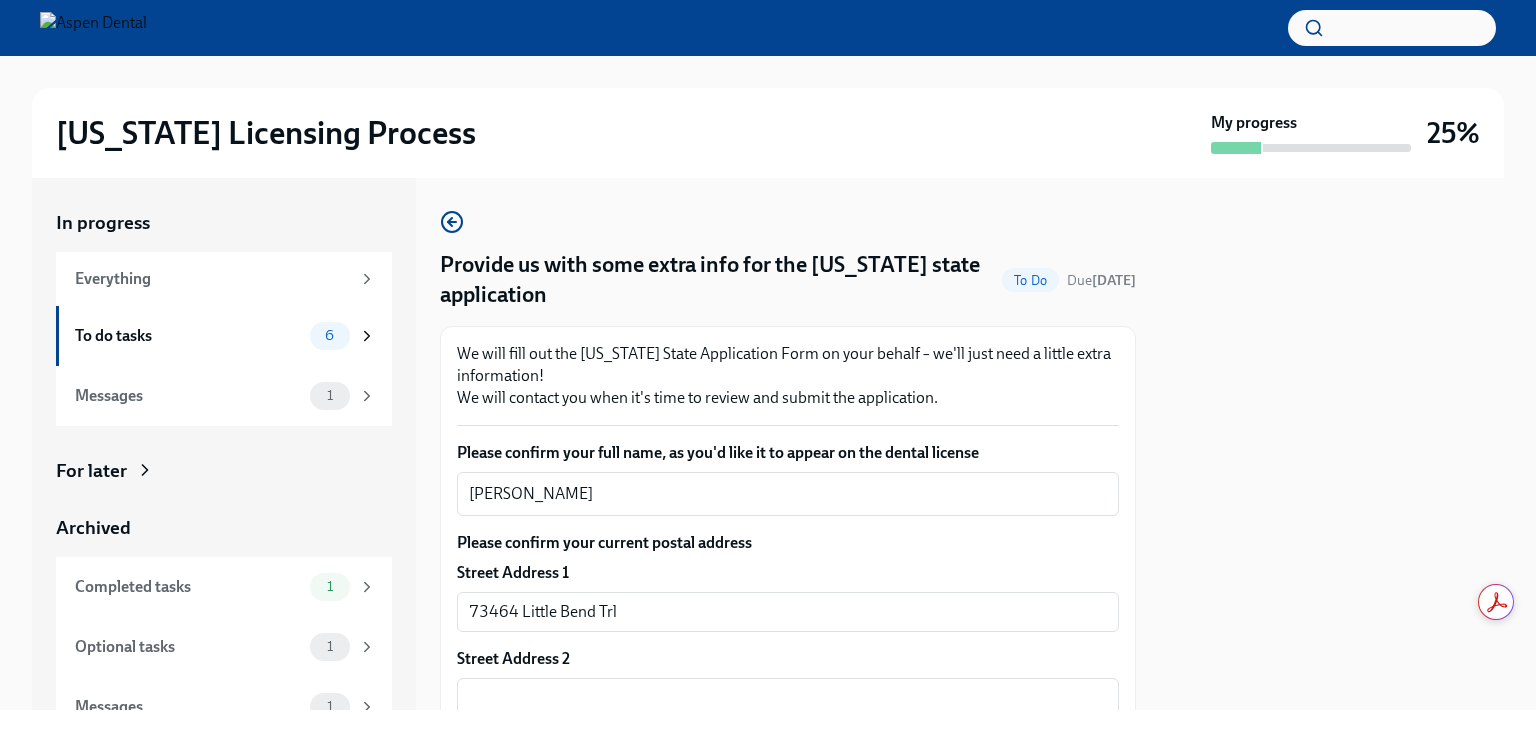 scroll, scrollTop: 0, scrollLeft: 0, axis: both 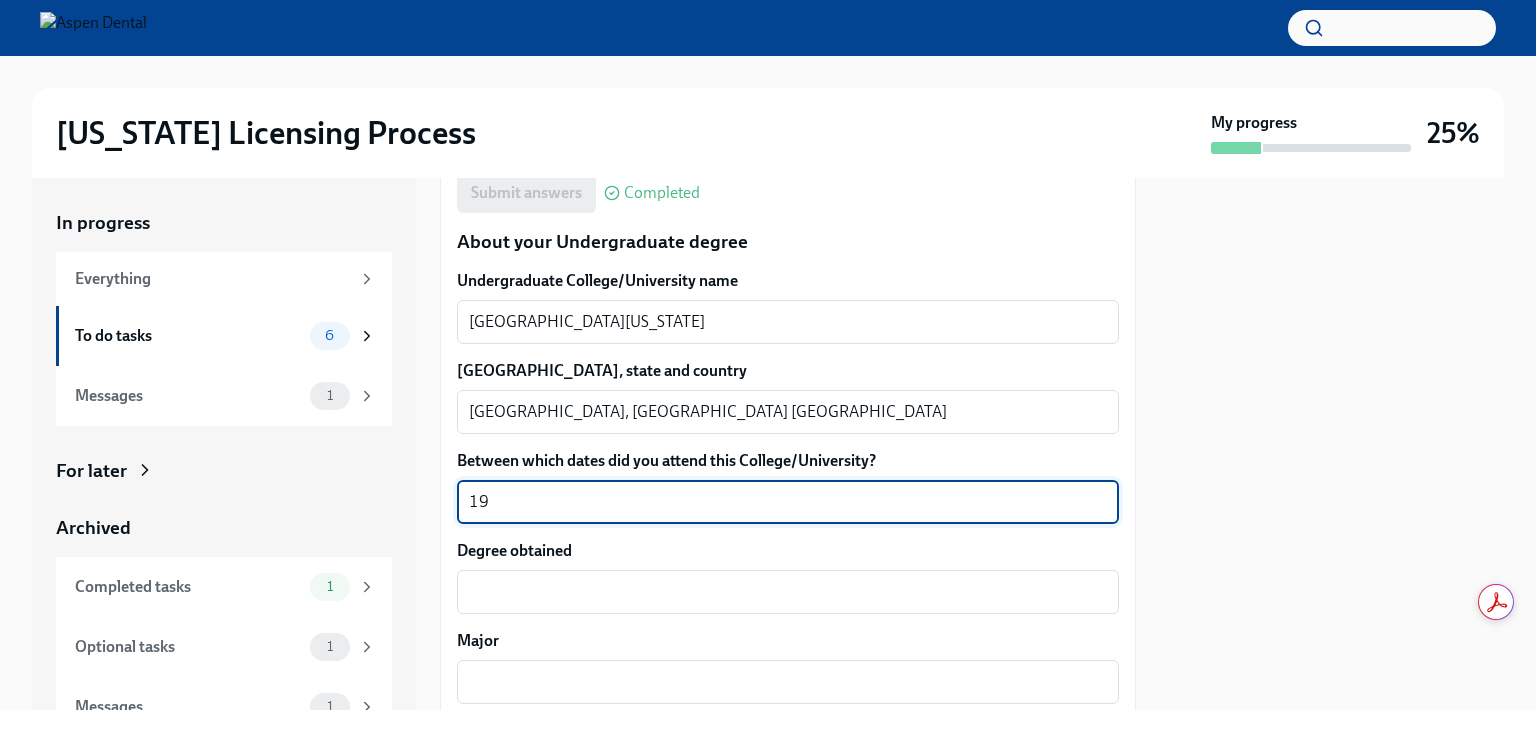 type on "1" 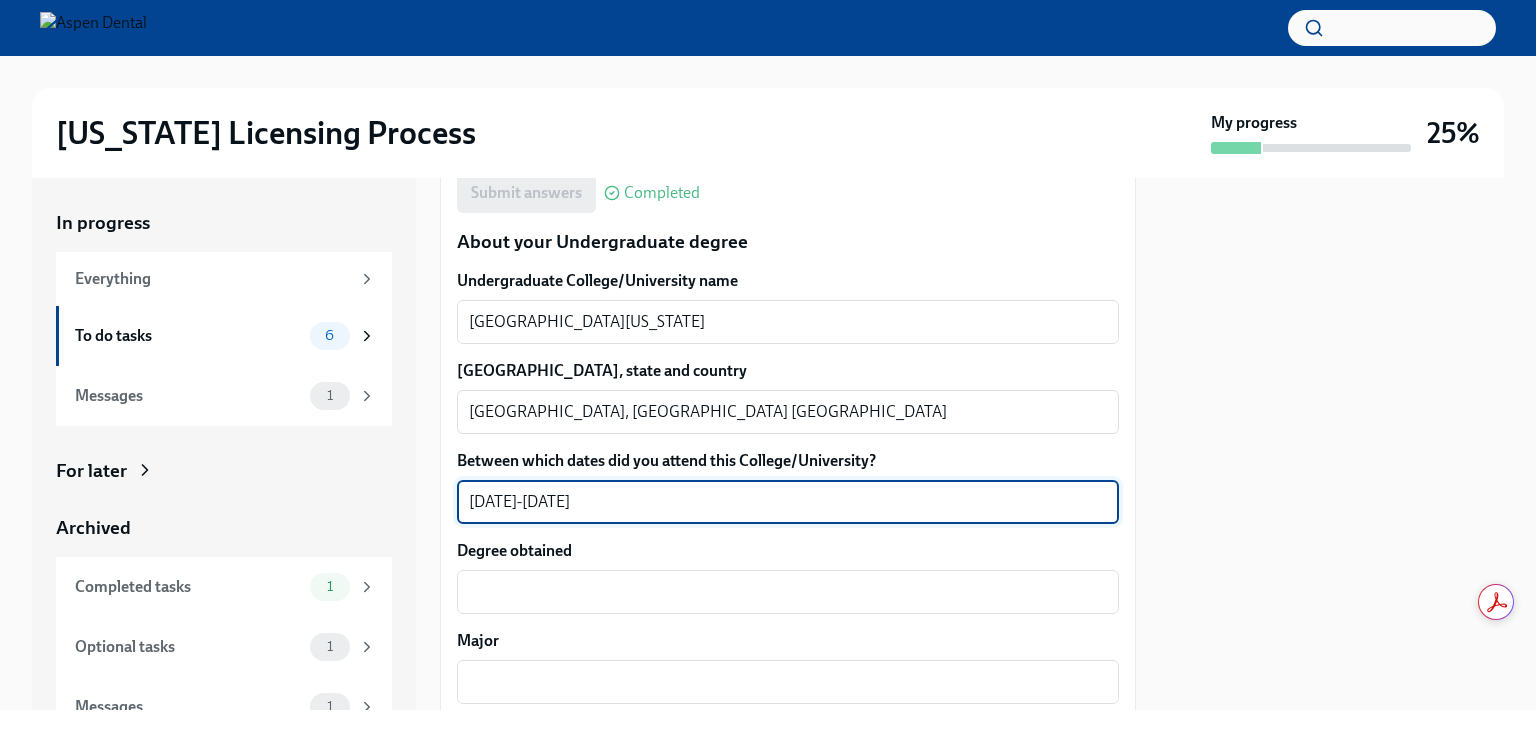 scroll, scrollTop: 1900, scrollLeft: 0, axis: vertical 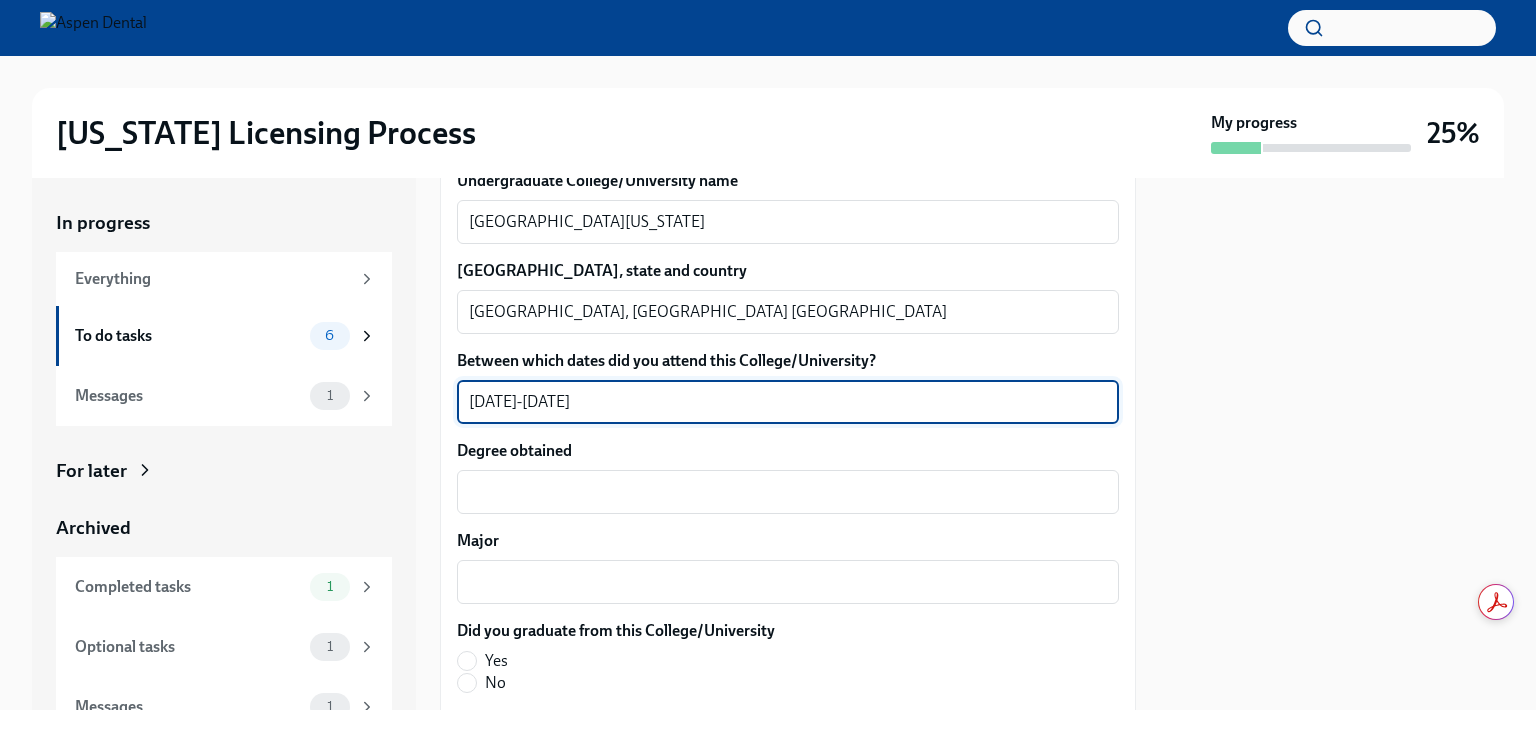 click on "[DATE]-[DATE]" at bounding box center (788, 402) 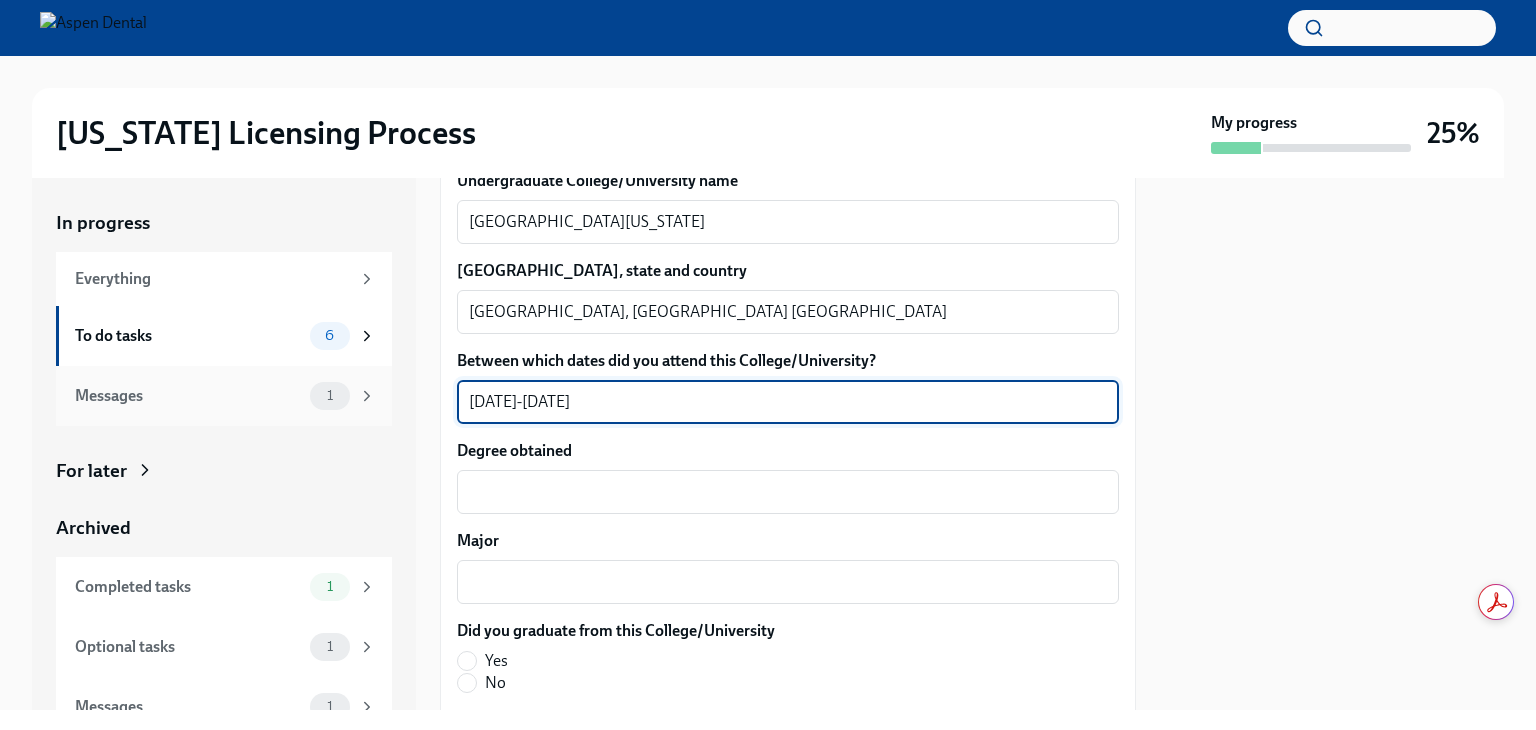 drag, startPoint x: 621, startPoint y: 393, endPoint x: 354, endPoint y: 399, distance: 267.0674 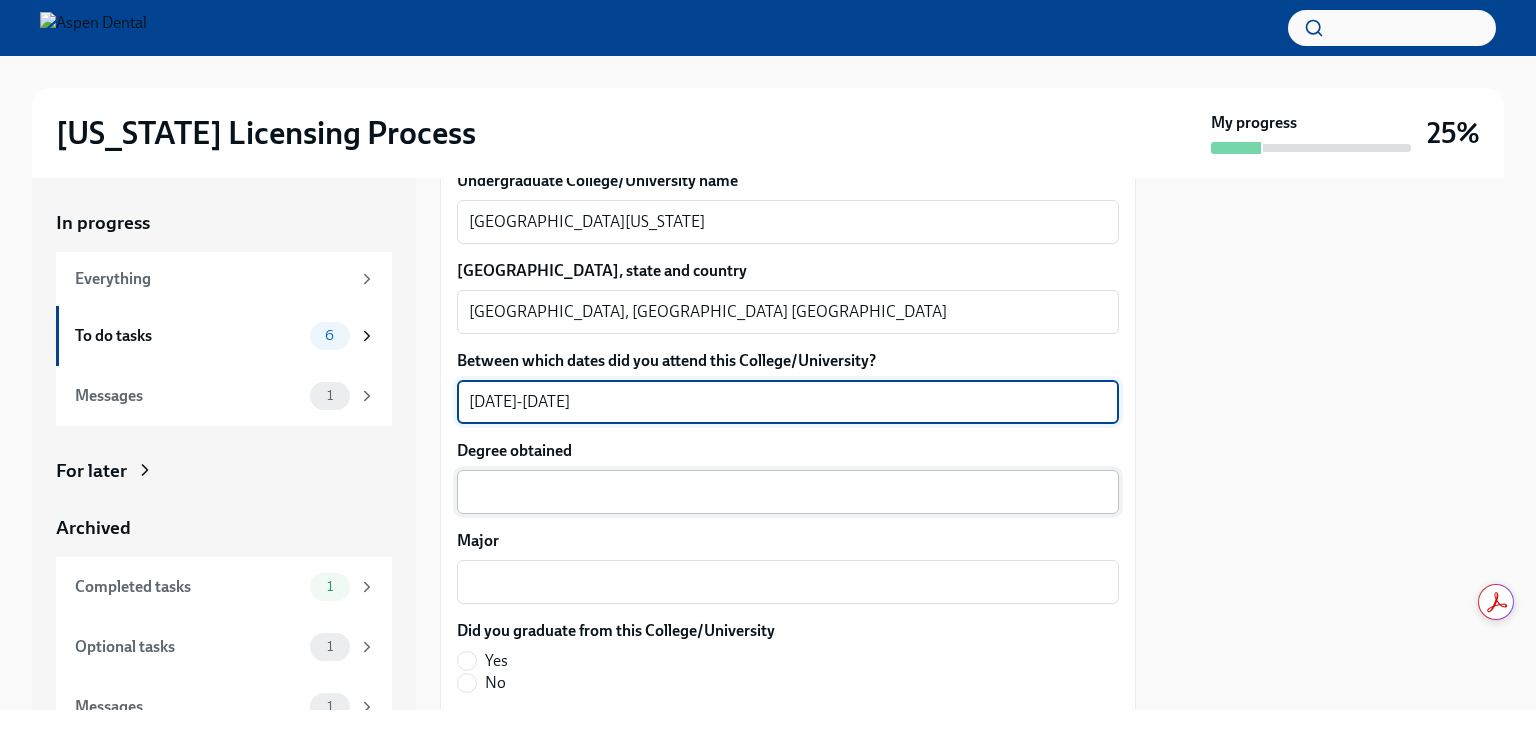 type on "[DATE]-[DATE]" 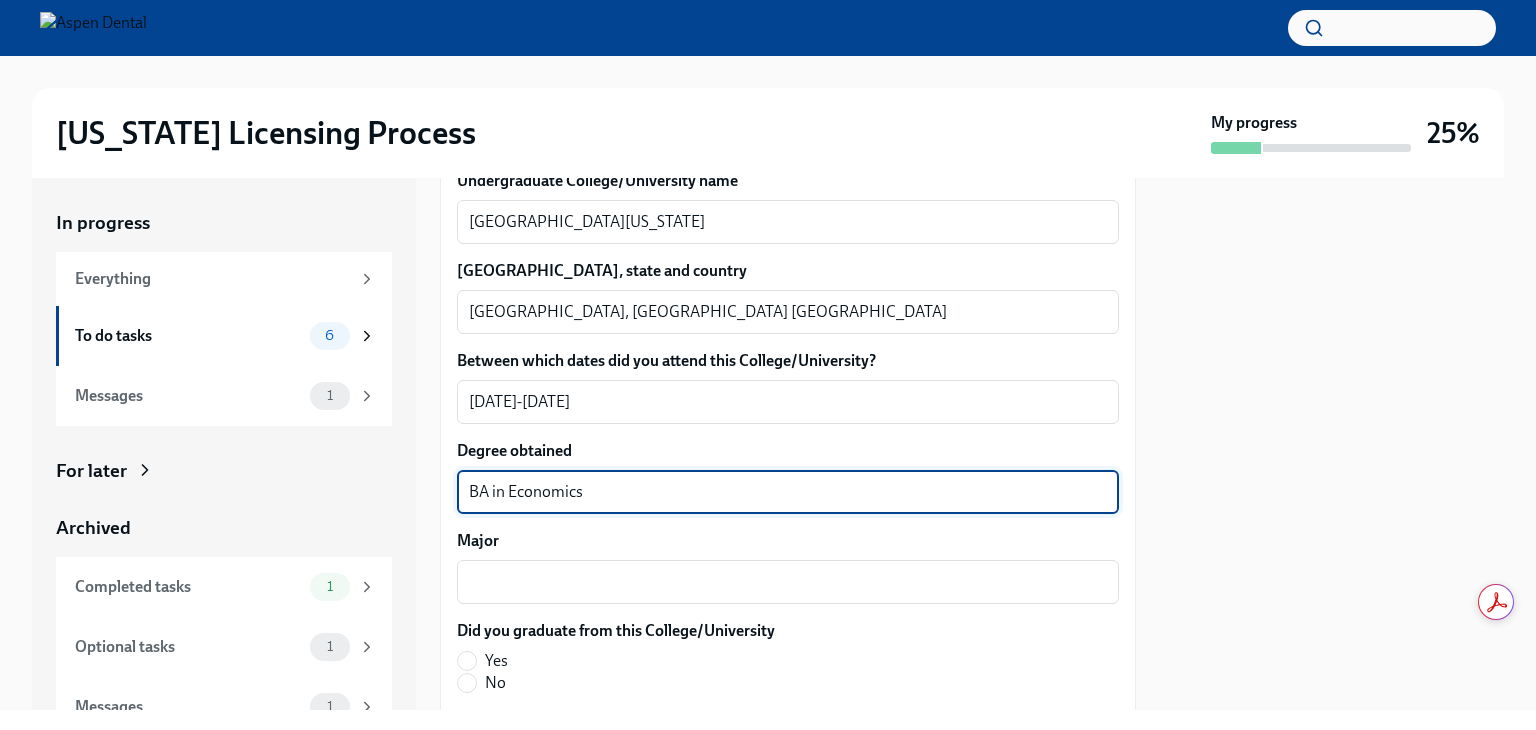 type on "BA in Economics" 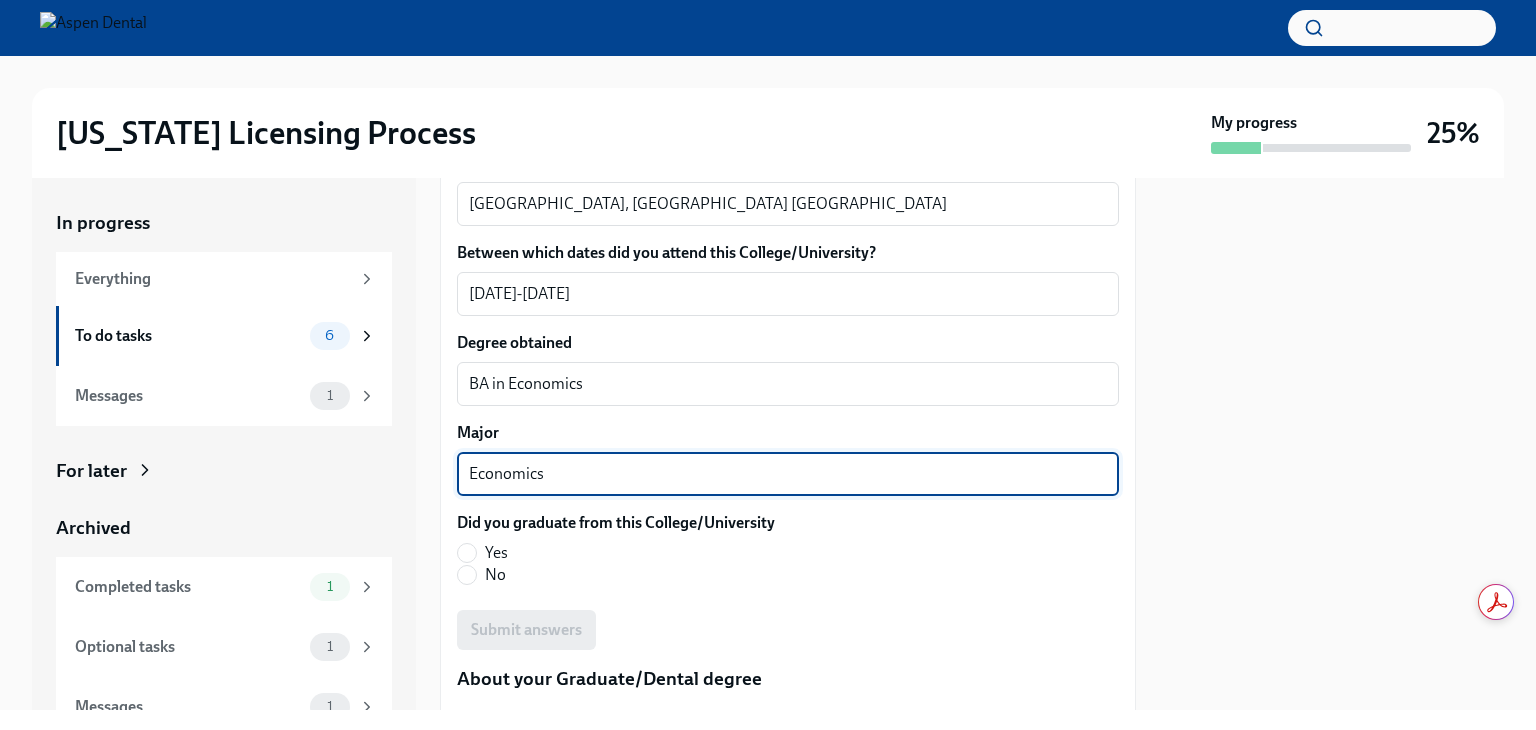 scroll, scrollTop: 2100, scrollLeft: 0, axis: vertical 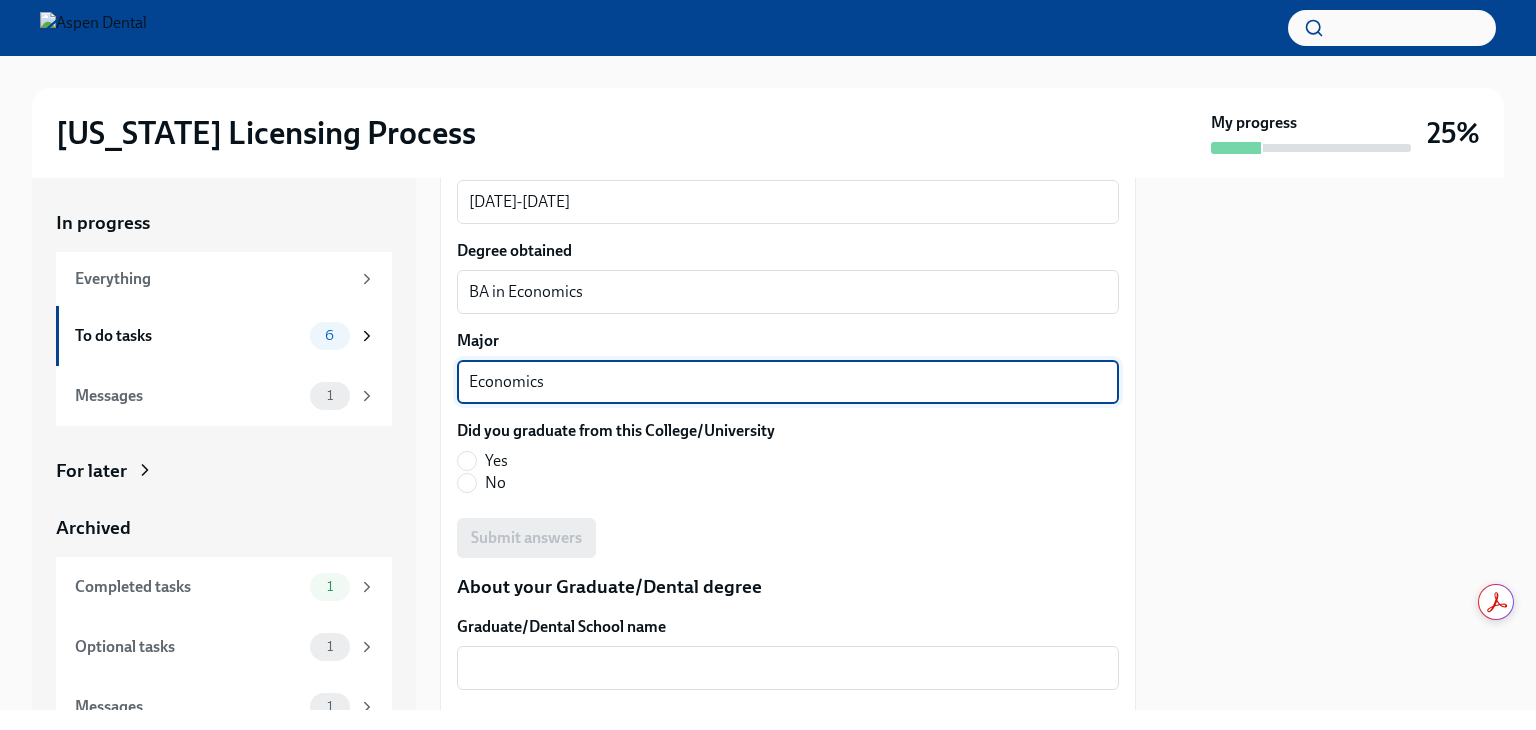 type on "Economics" 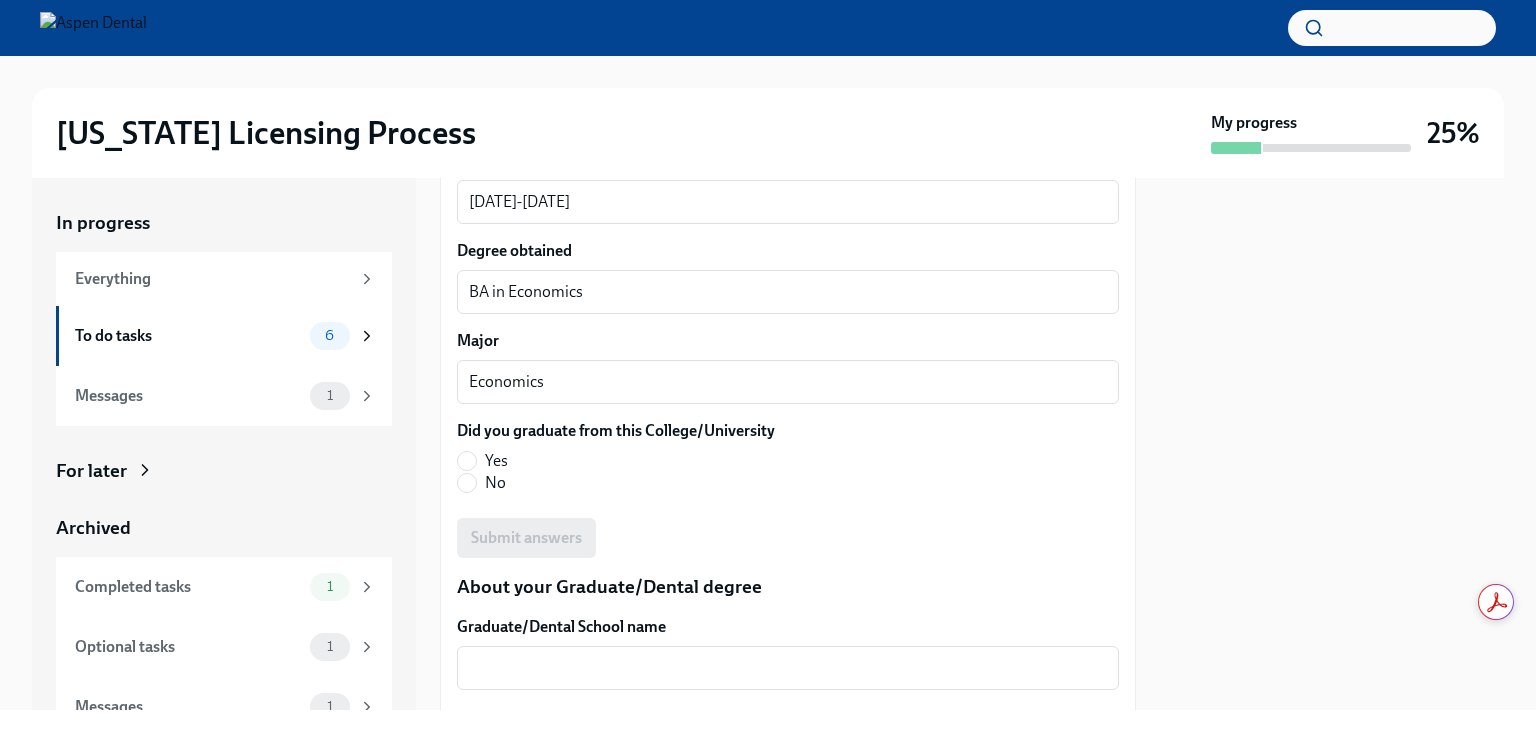 click on "Yes" at bounding box center (496, 461) 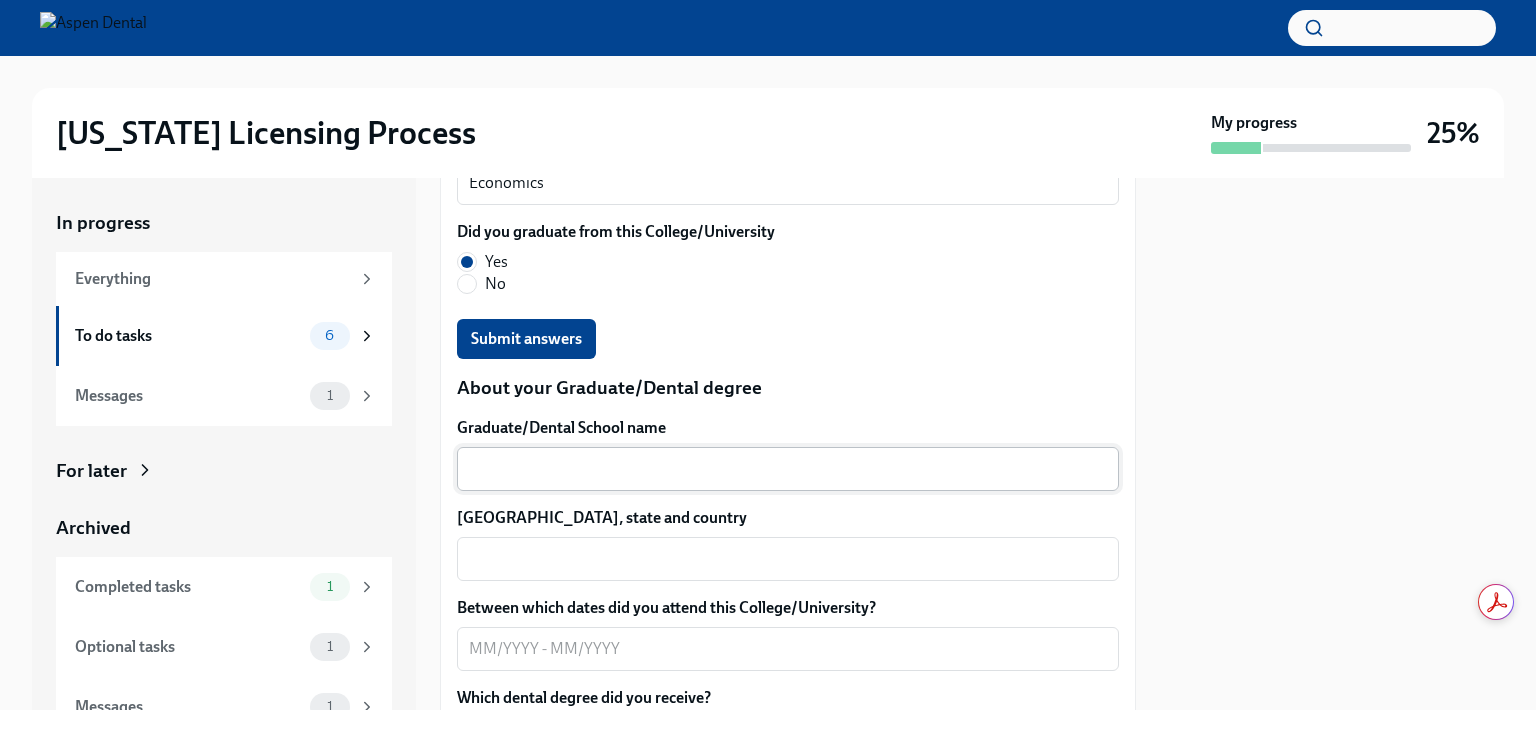 scroll, scrollTop: 2300, scrollLeft: 0, axis: vertical 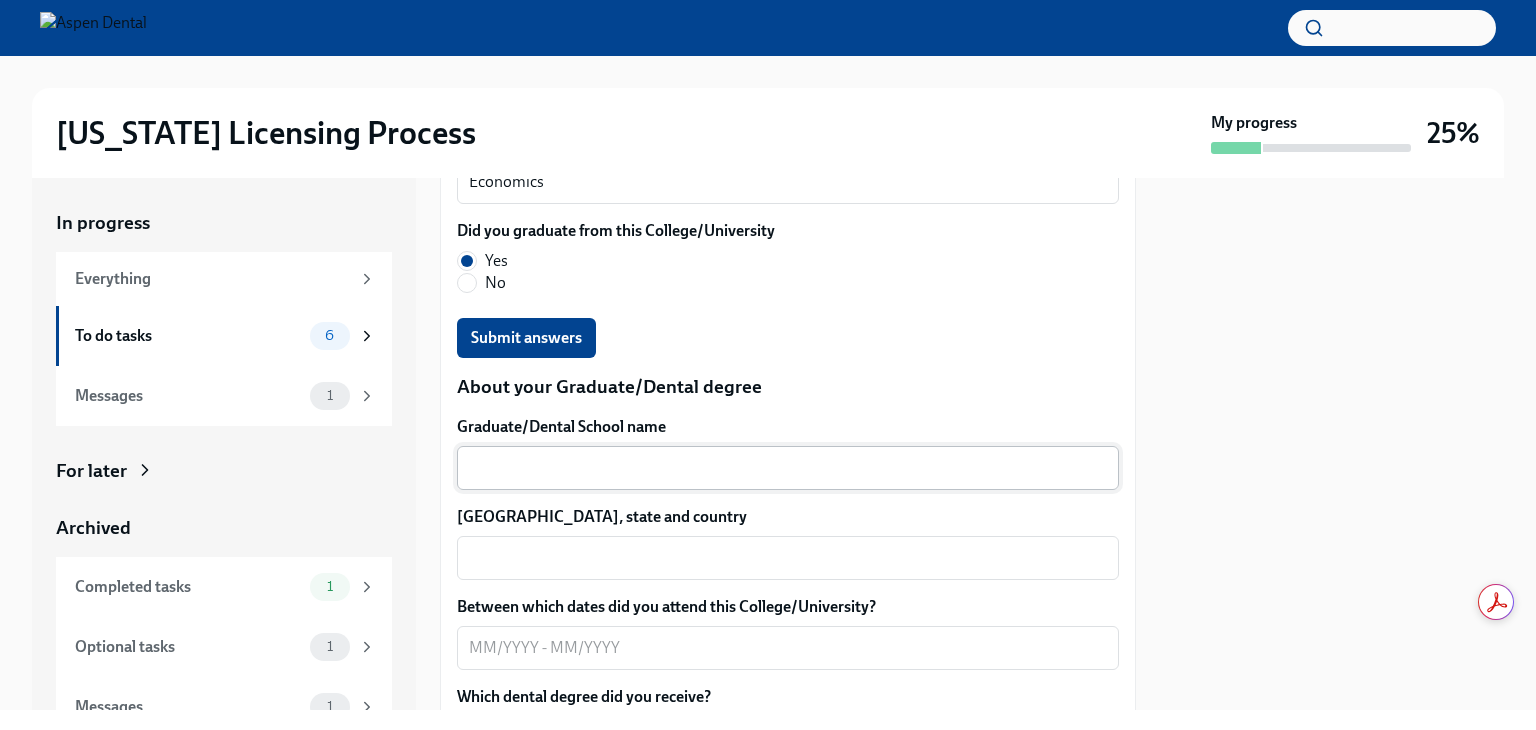 click on "Graduate/Dental School name" at bounding box center (788, 468) 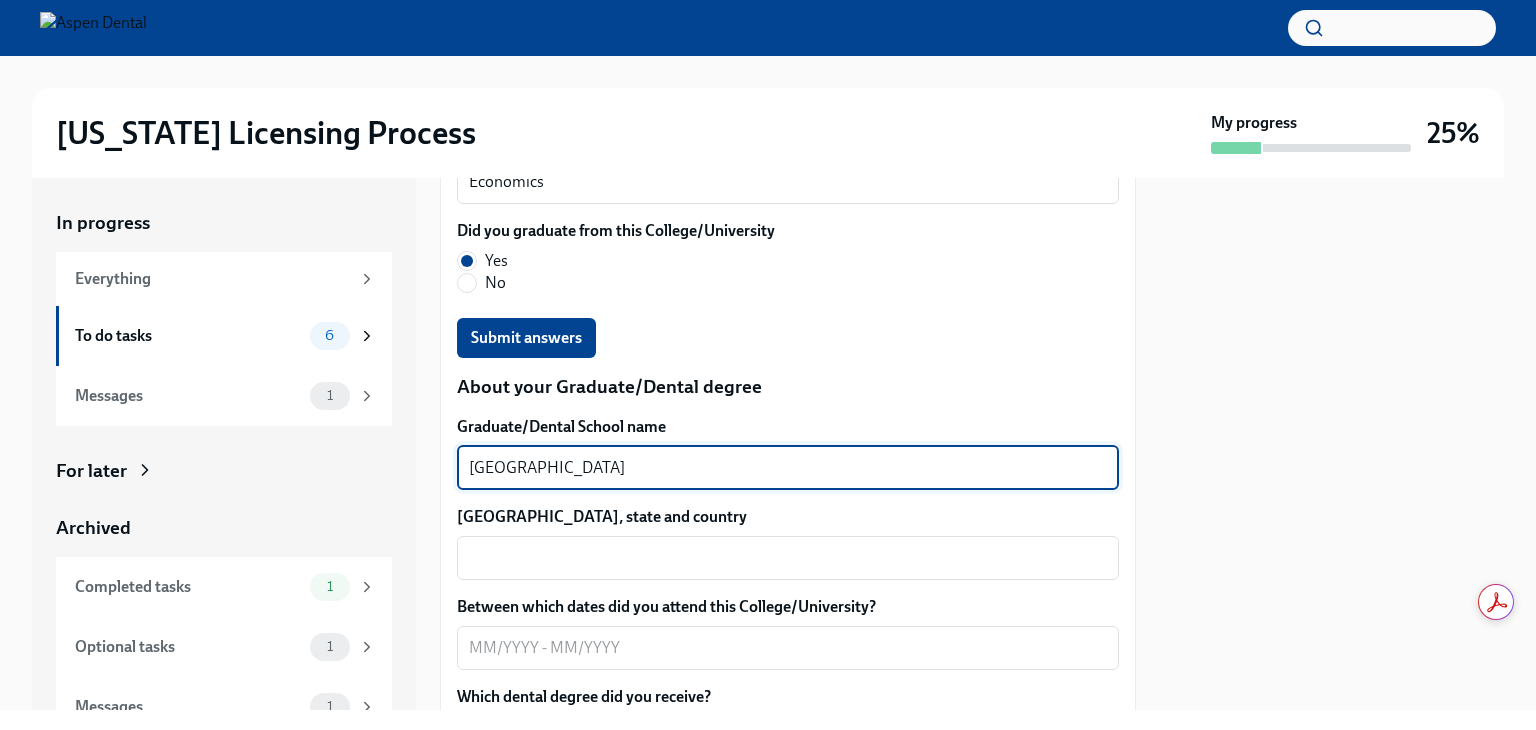 type on "[GEOGRAPHIC_DATA]" 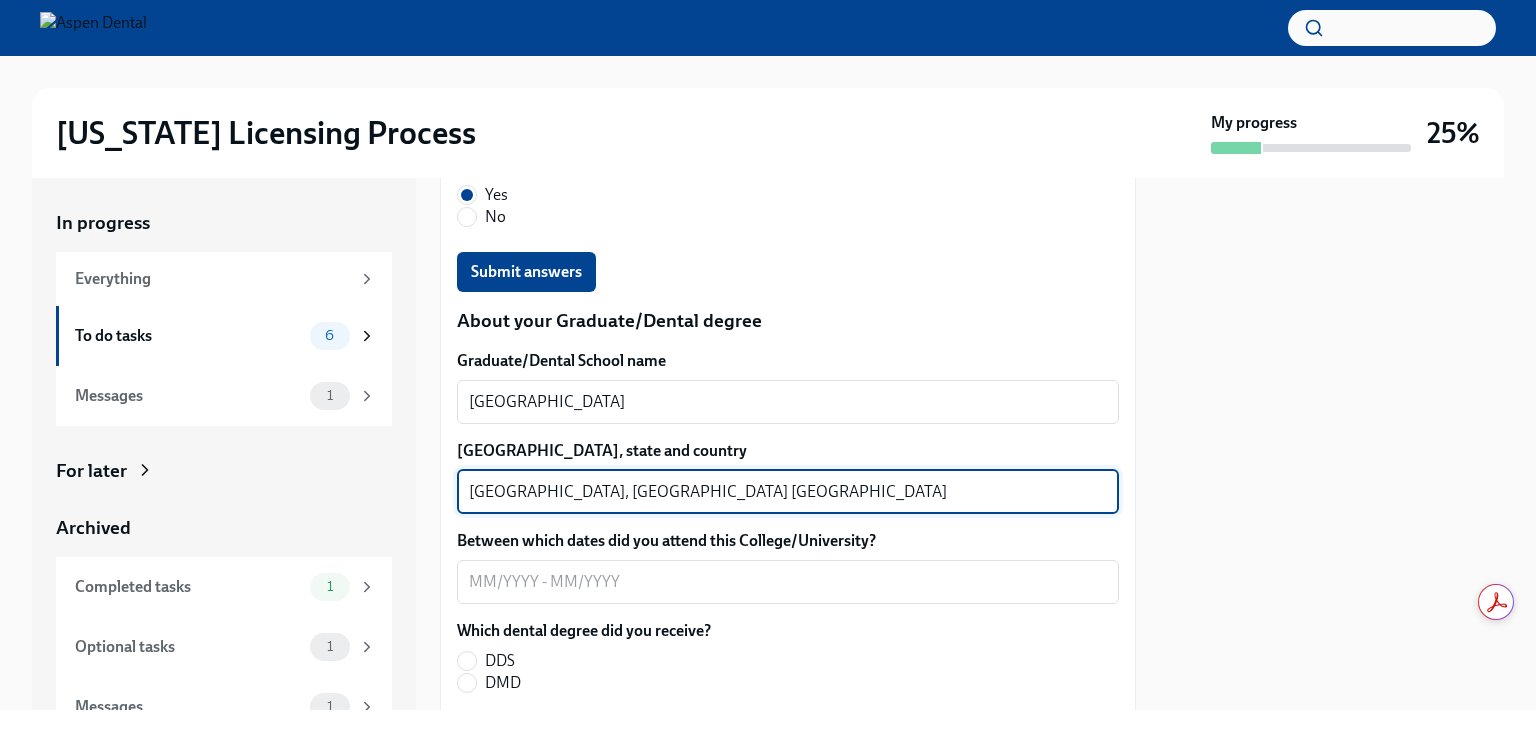 scroll, scrollTop: 2400, scrollLeft: 0, axis: vertical 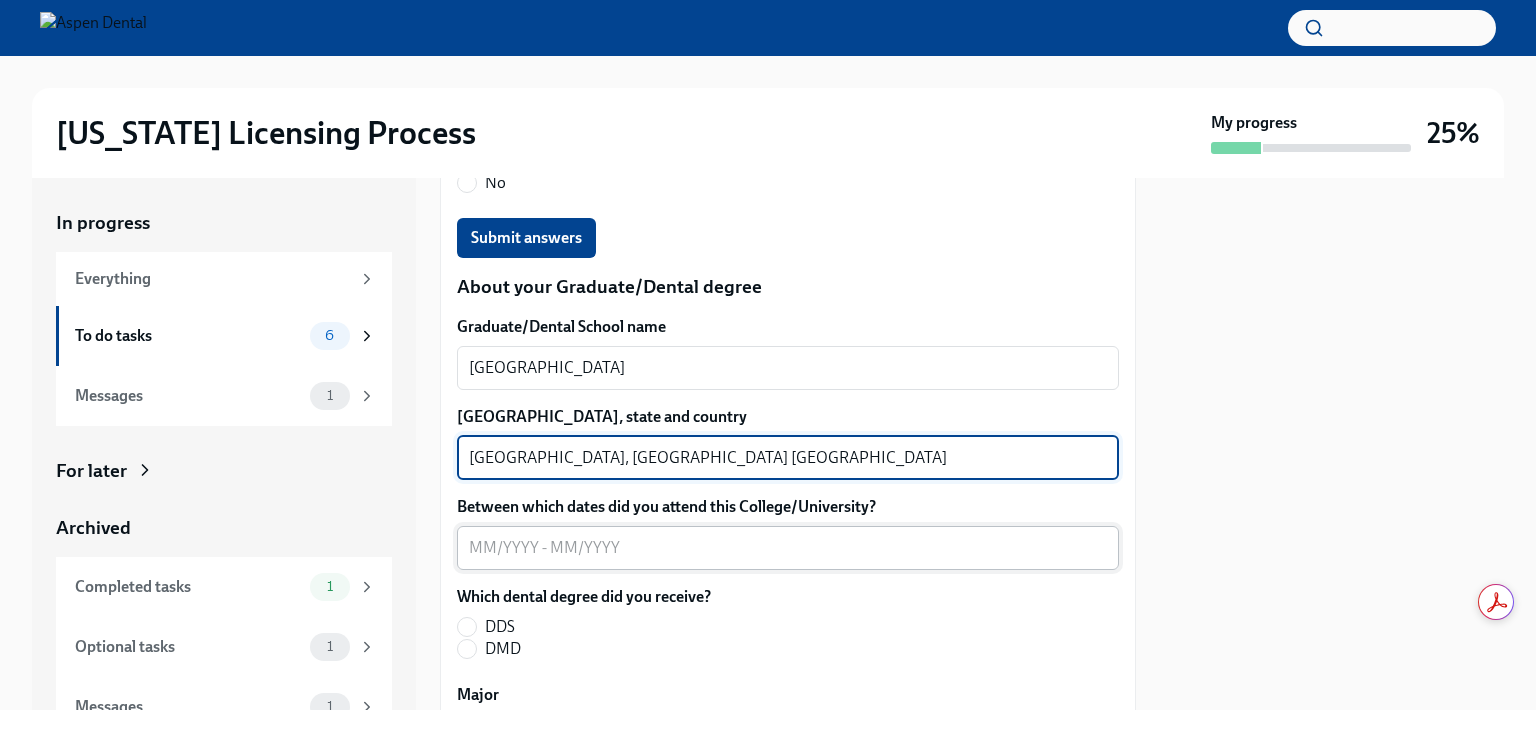 type on "[GEOGRAPHIC_DATA], [GEOGRAPHIC_DATA] [GEOGRAPHIC_DATA]" 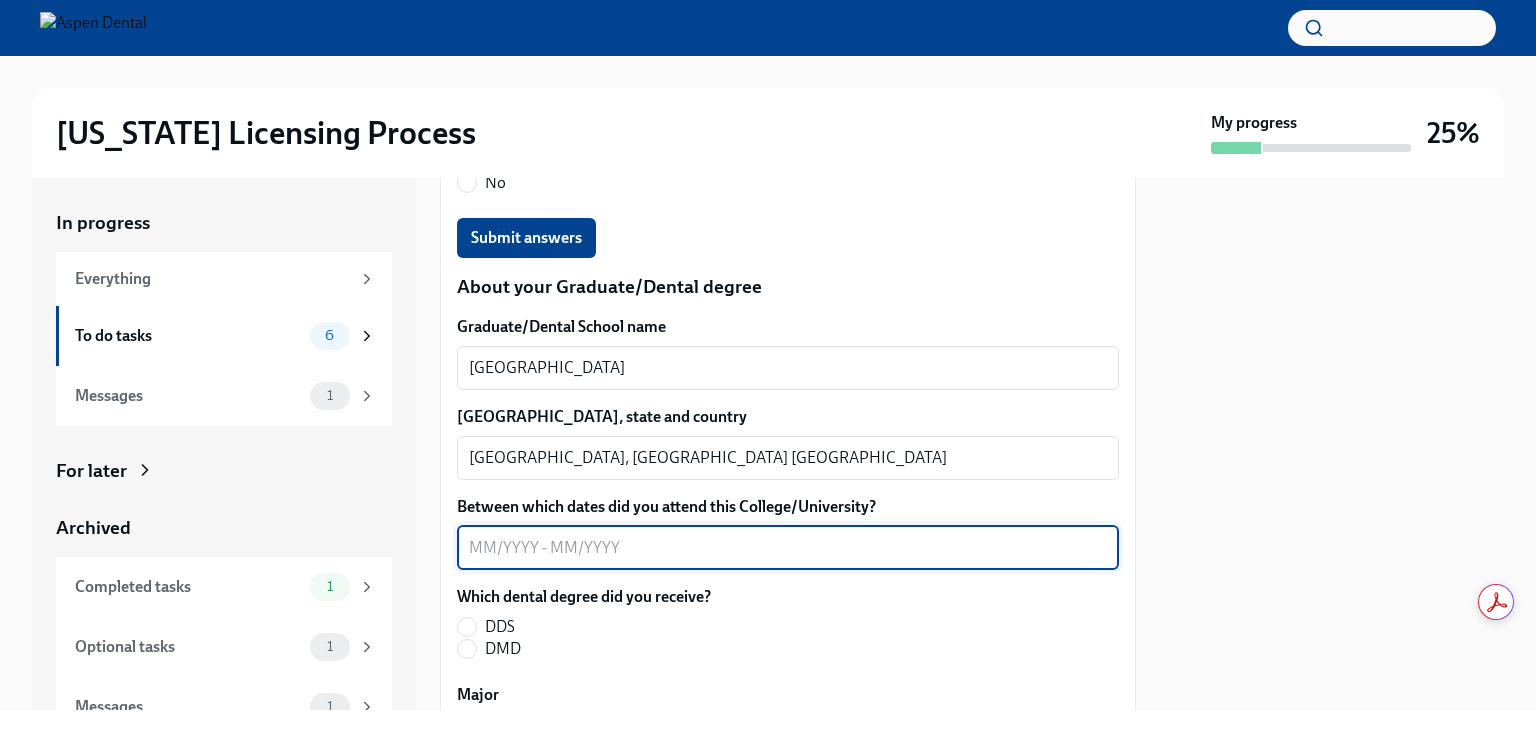 click on "Between which dates did you attend this College/University?" at bounding box center [788, 548] 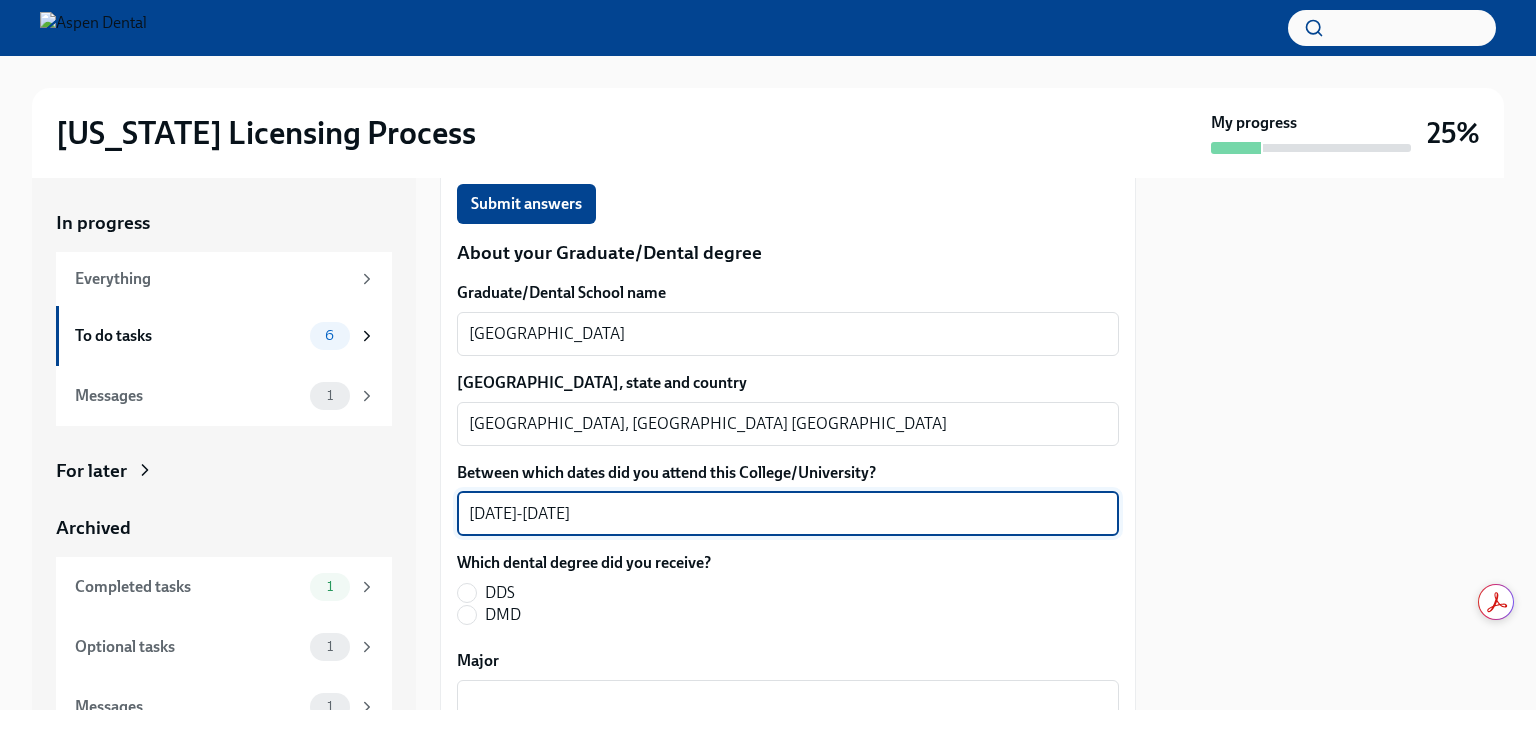 scroll, scrollTop: 2500, scrollLeft: 0, axis: vertical 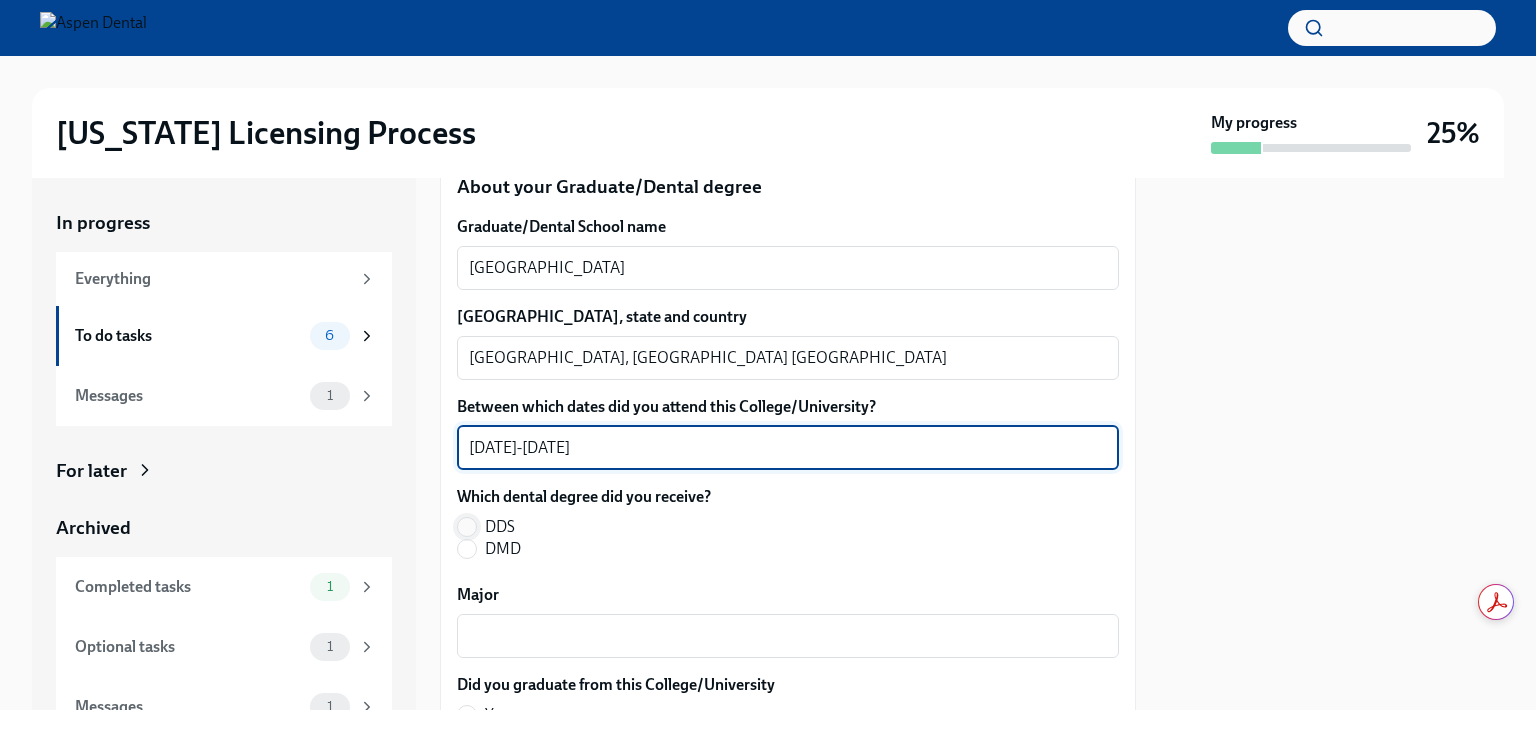 type on "[DATE]-[DATE]" 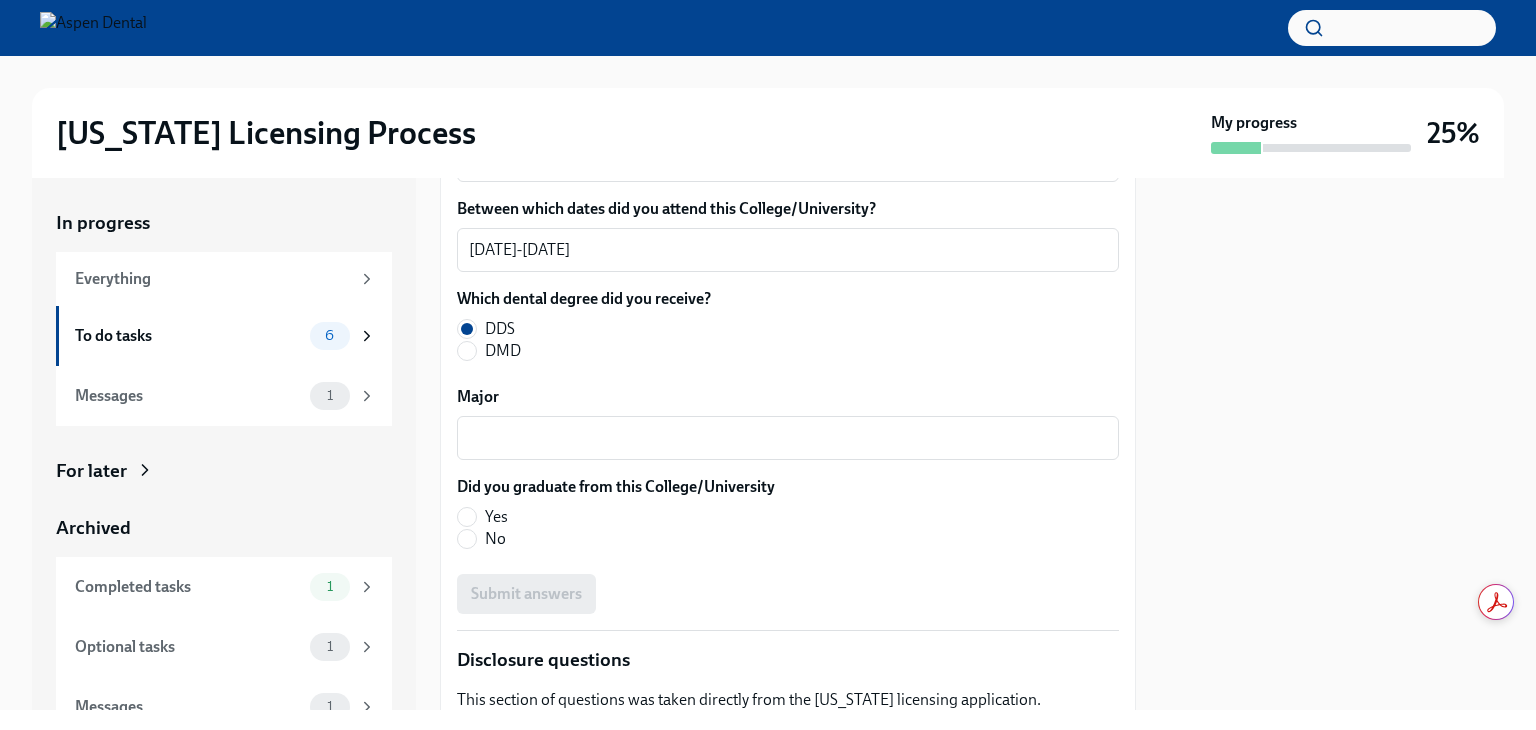 scroll, scrollTop: 2700, scrollLeft: 0, axis: vertical 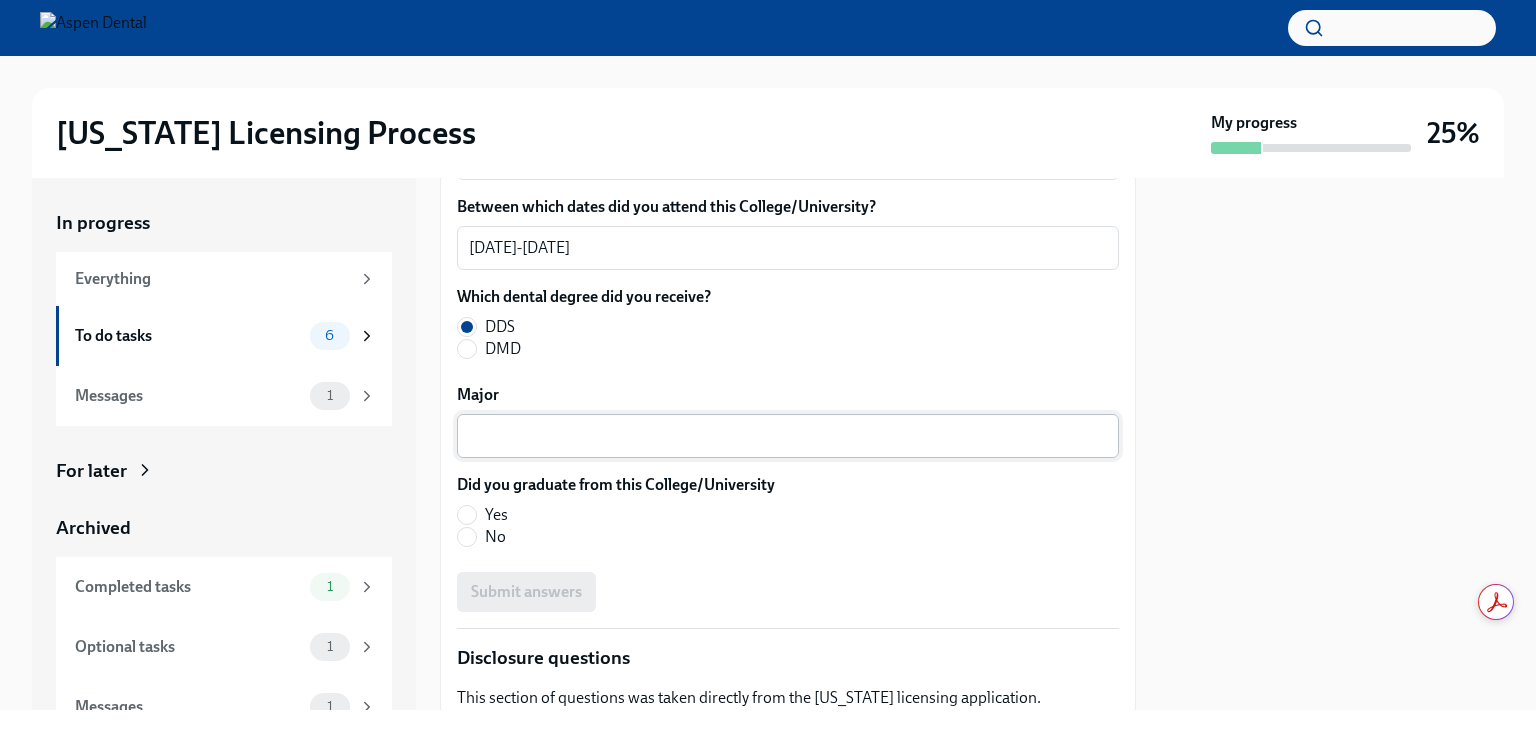 click on "Major" at bounding box center (788, 436) 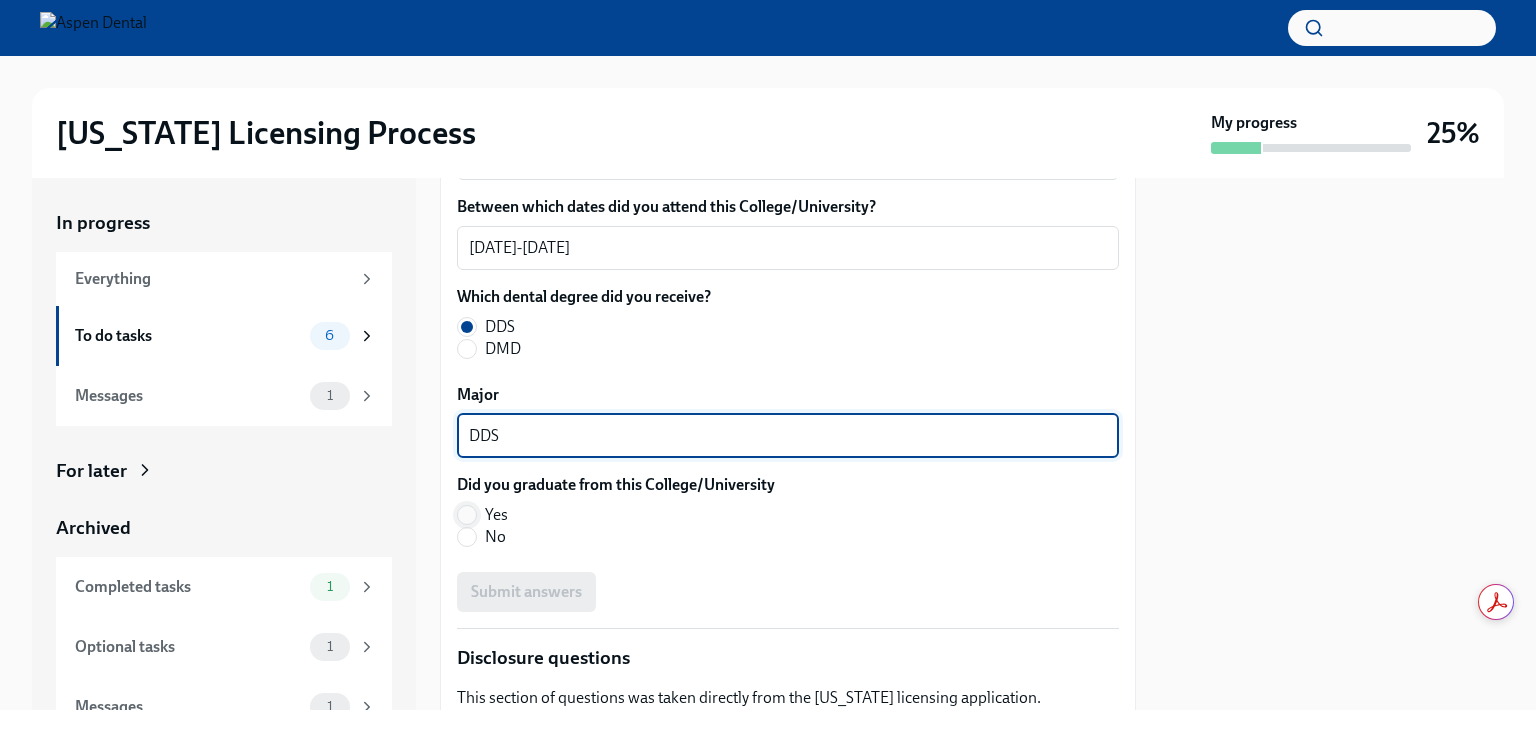 type on "DDS" 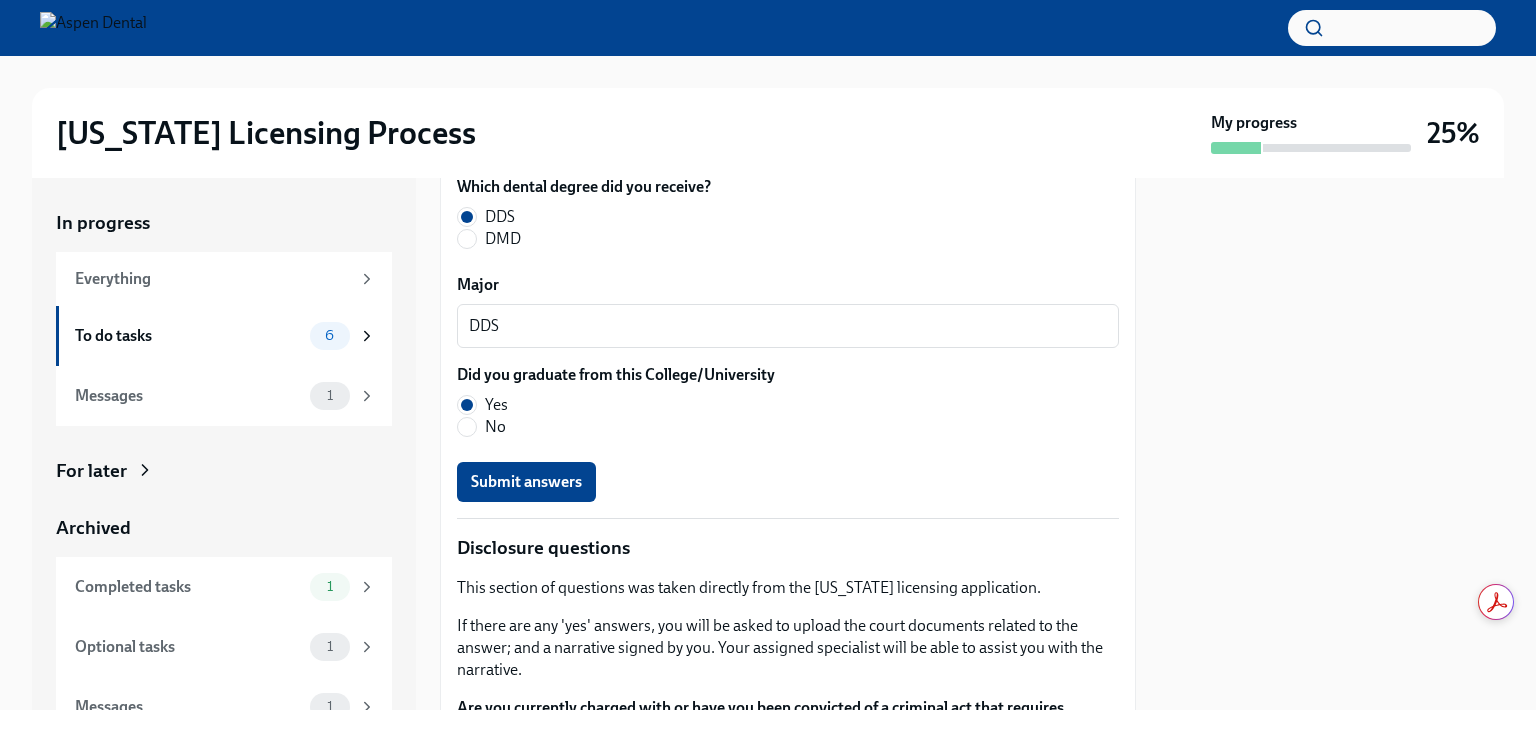 scroll, scrollTop: 2900, scrollLeft: 0, axis: vertical 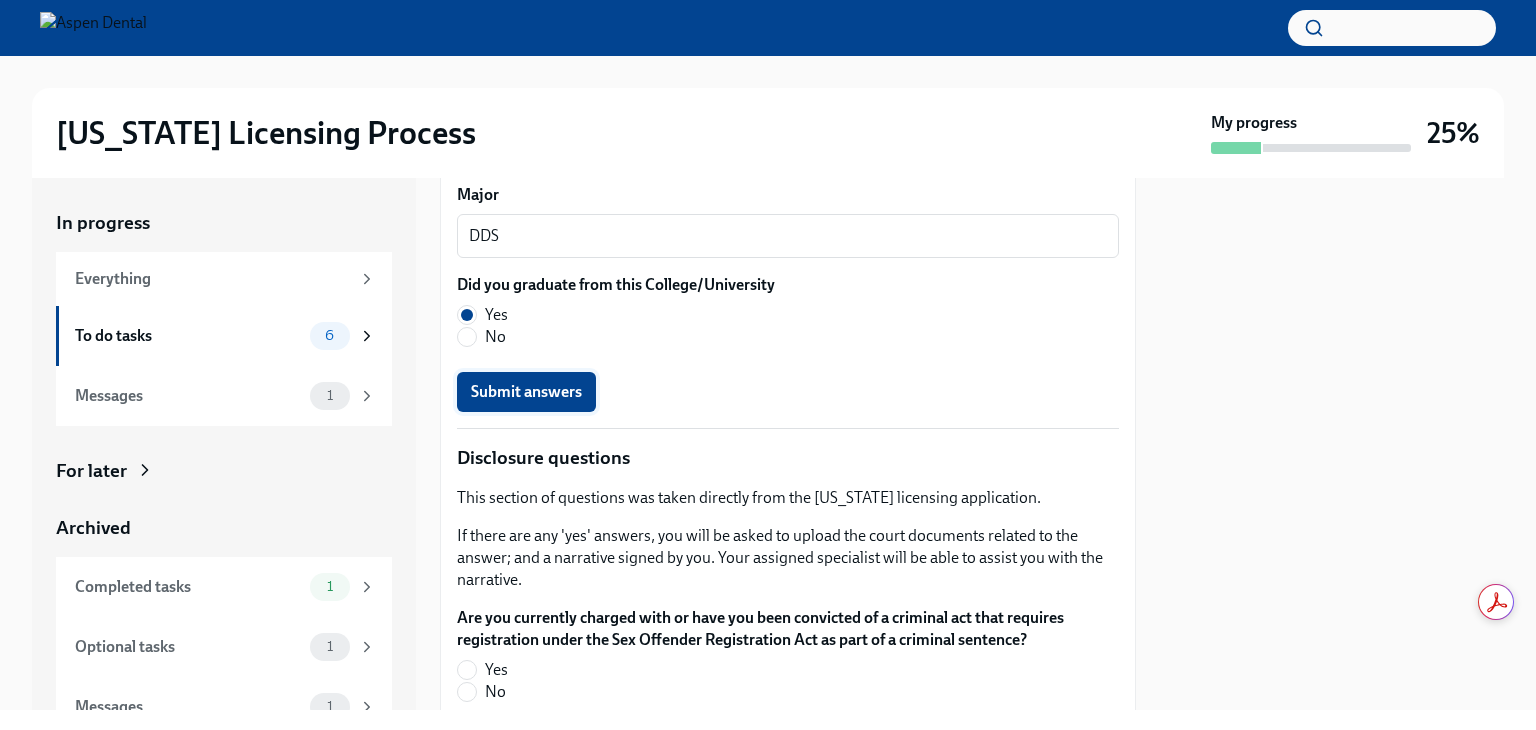 click on "Submit answers" at bounding box center (526, 392) 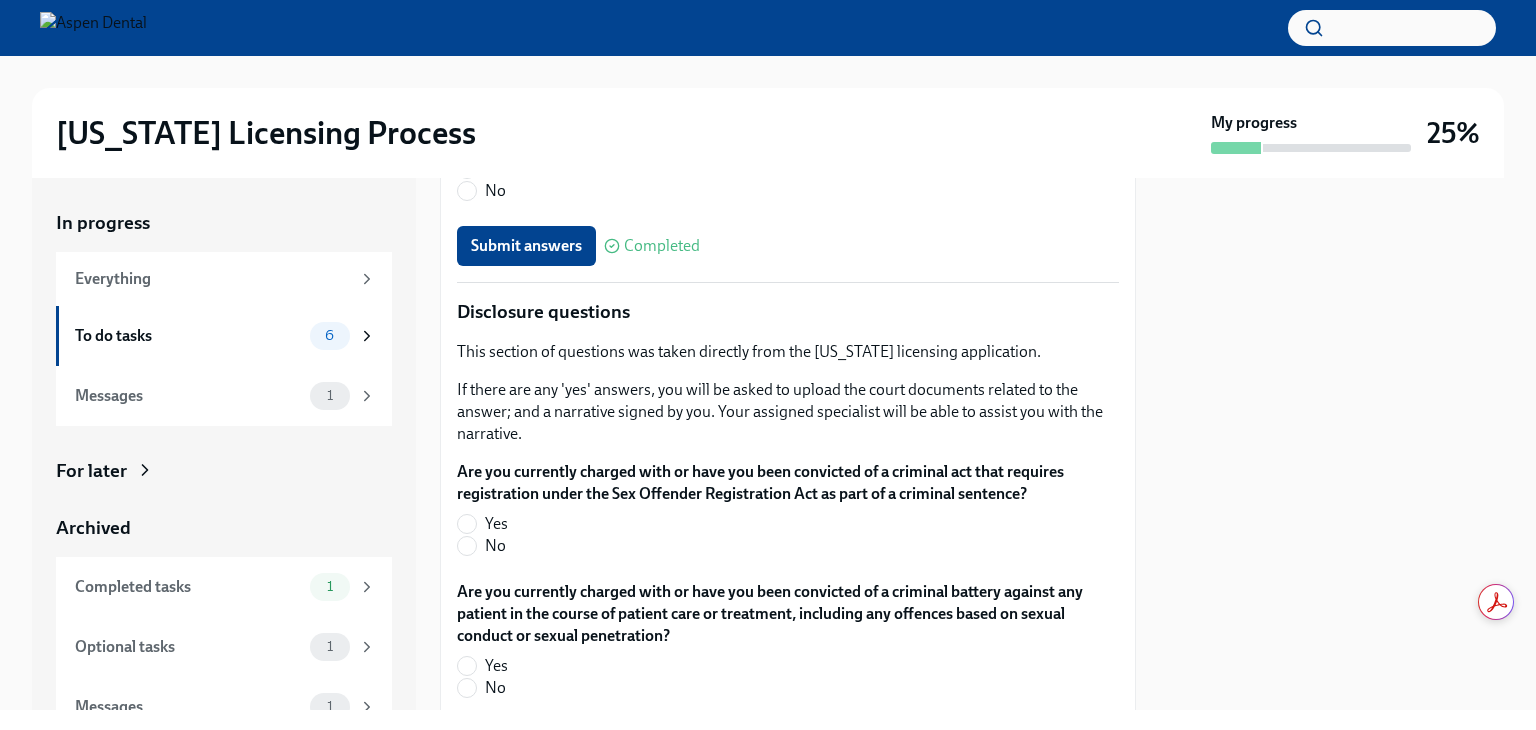 scroll, scrollTop: 3200, scrollLeft: 0, axis: vertical 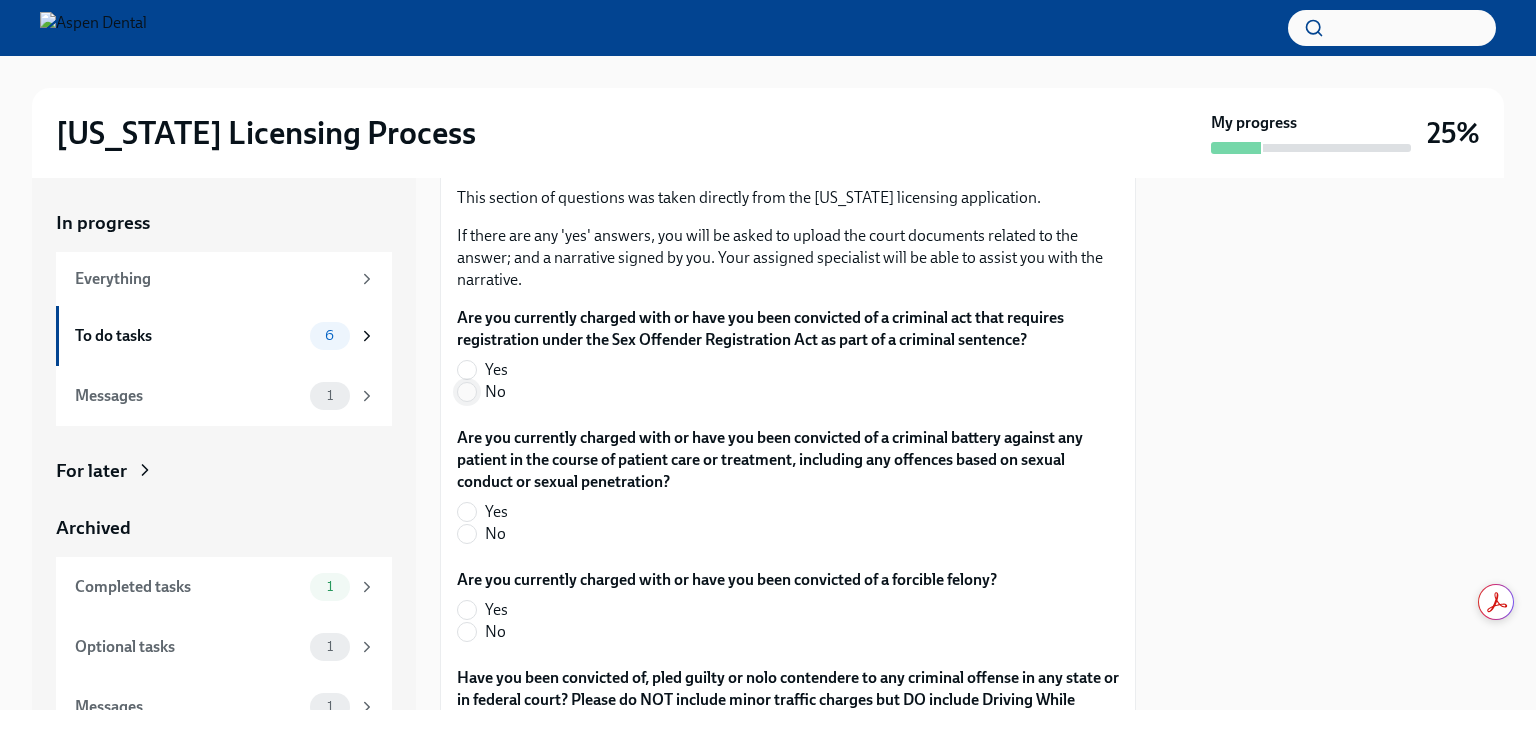click on "No" at bounding box center [467, 392] 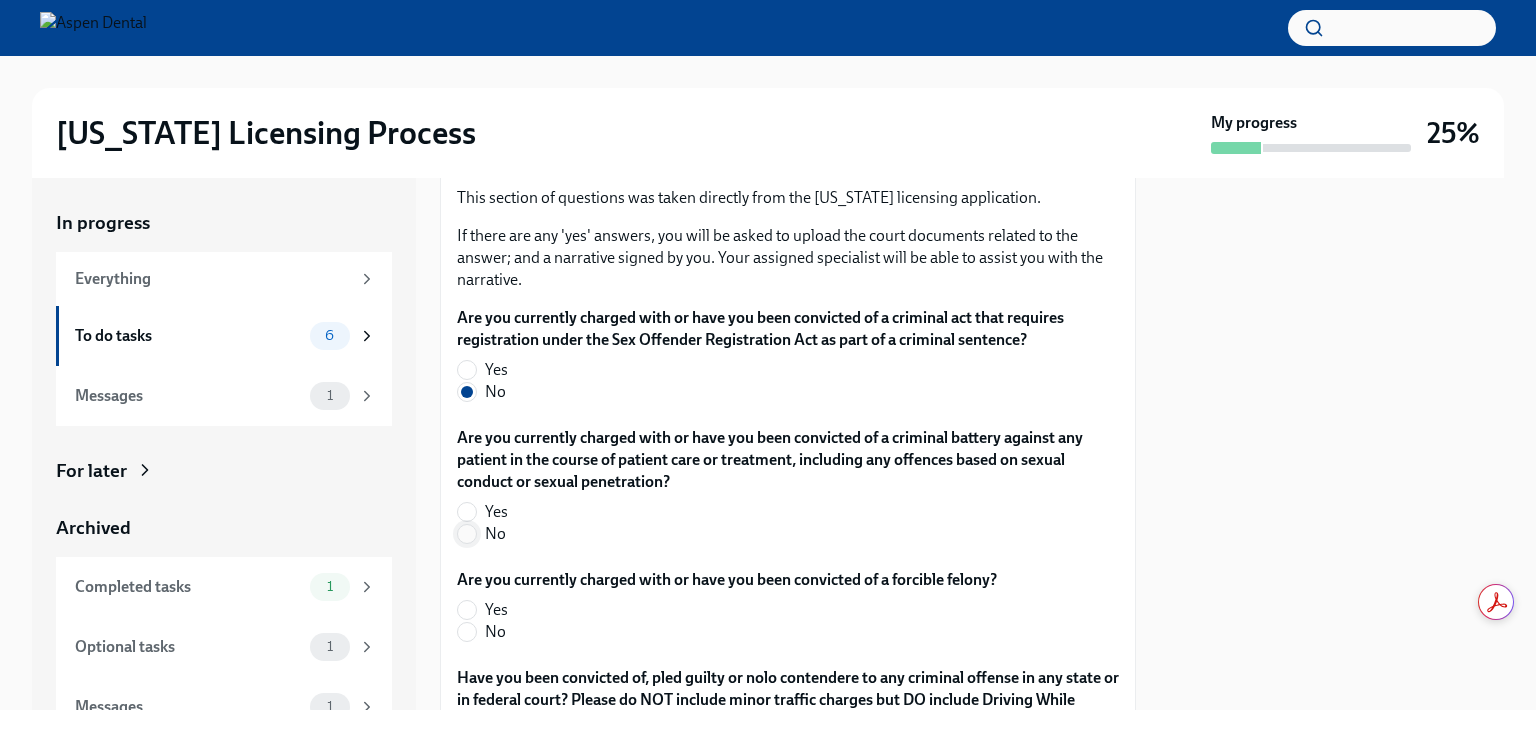 click on "No" at bounding box center (467, 534) 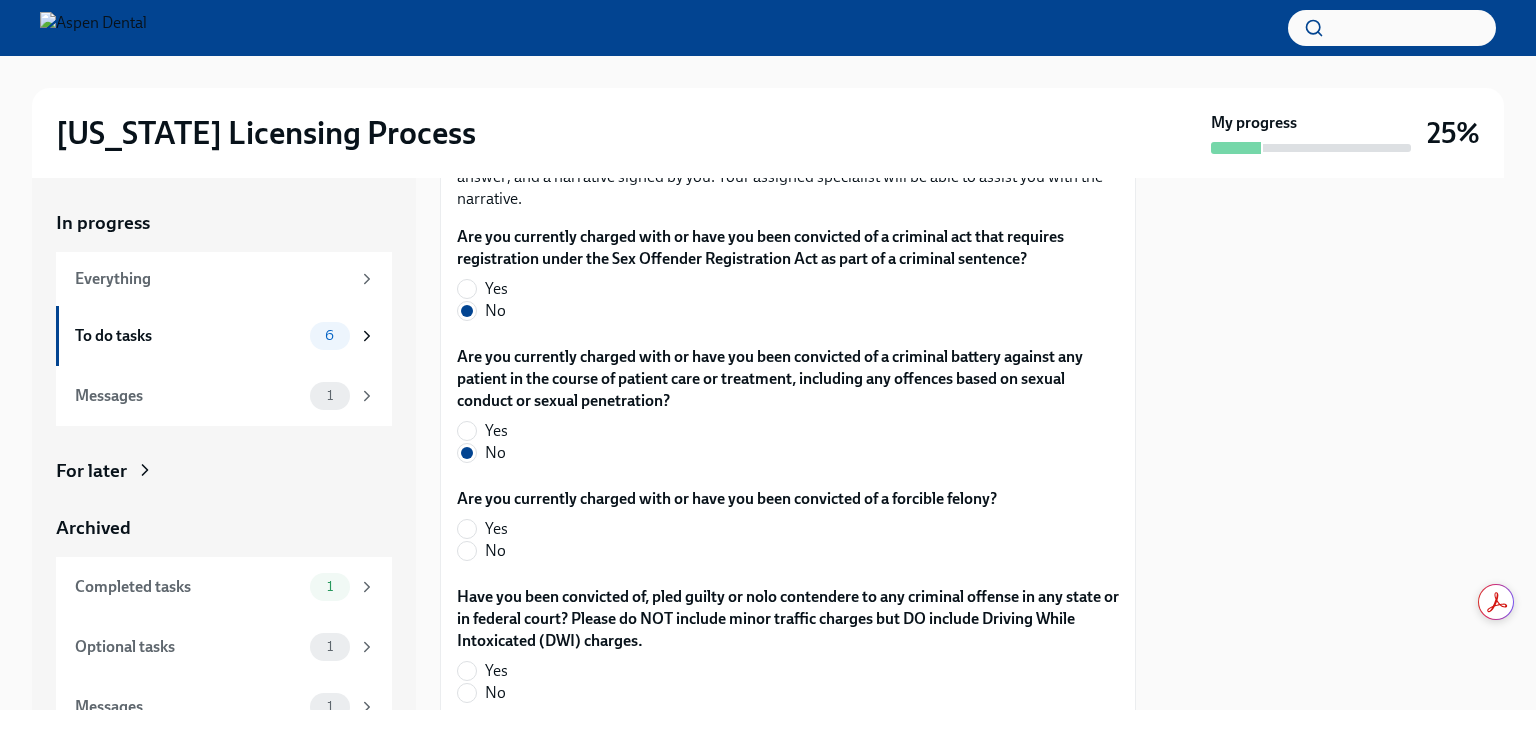 scroll, scrollTop: 3400, scrollLeft: 0, axis: vertical 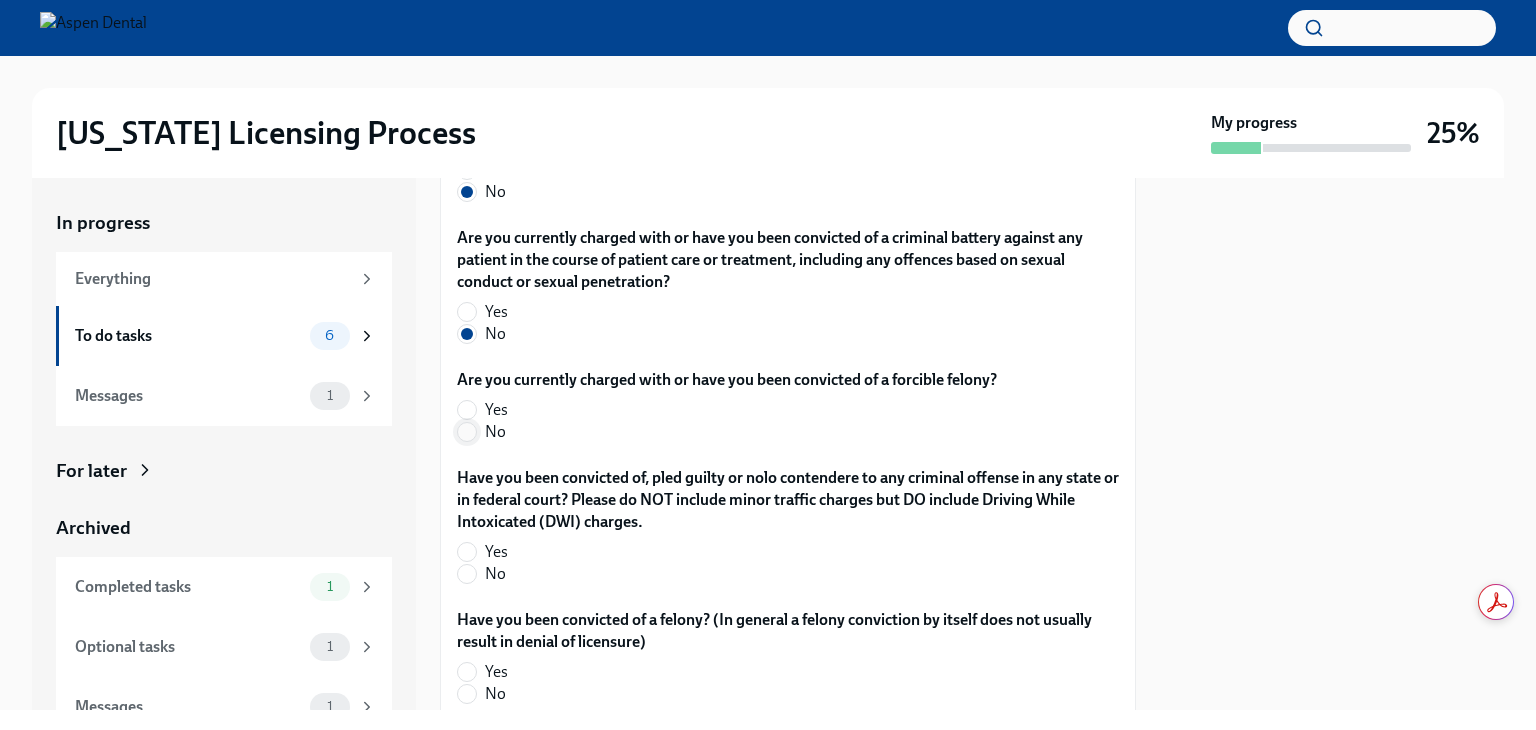 click on "No" at bounding box center [467, 432] 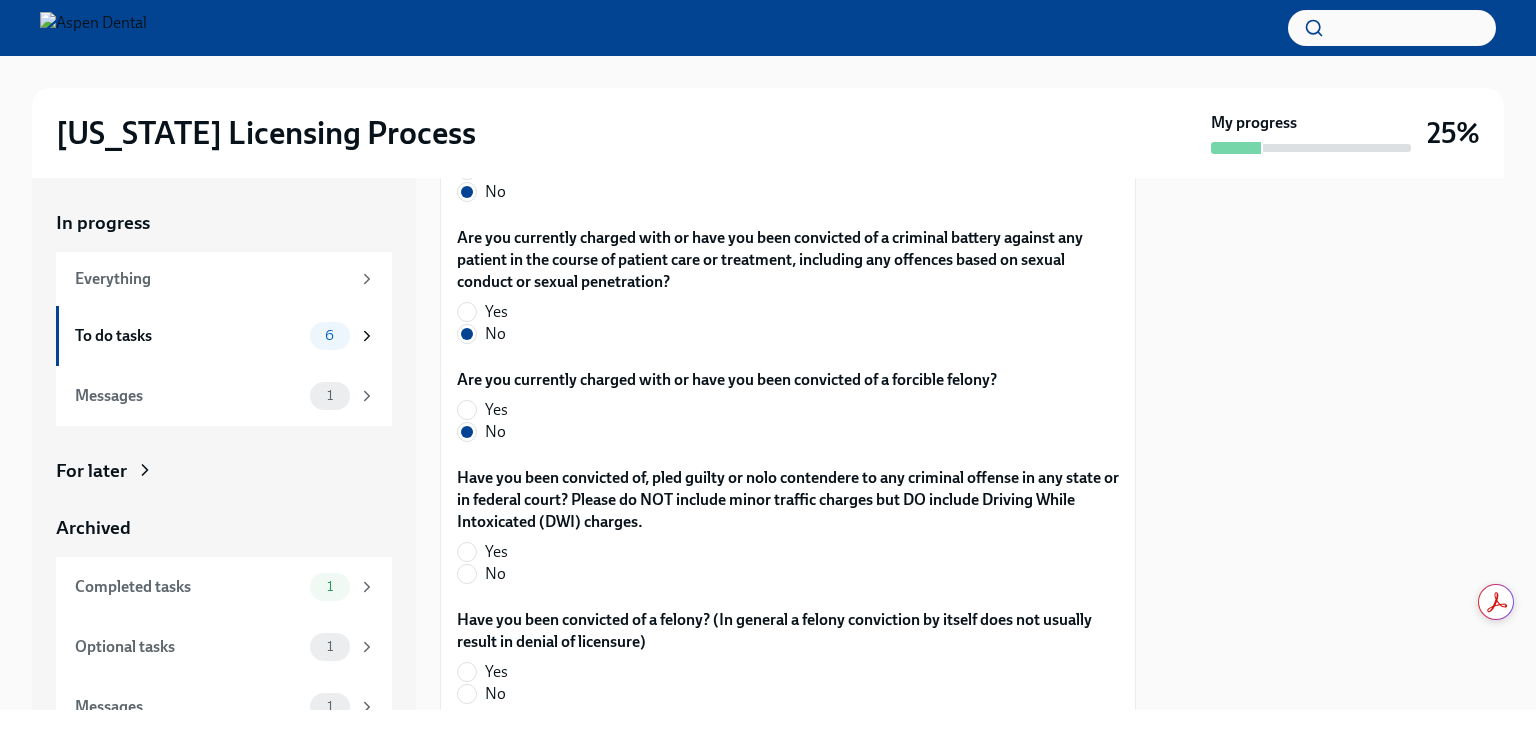 drag, startPoint x: 464, startPoint y: 577, endPoint x: 550, endPoint y: 489, distance: 123.04471 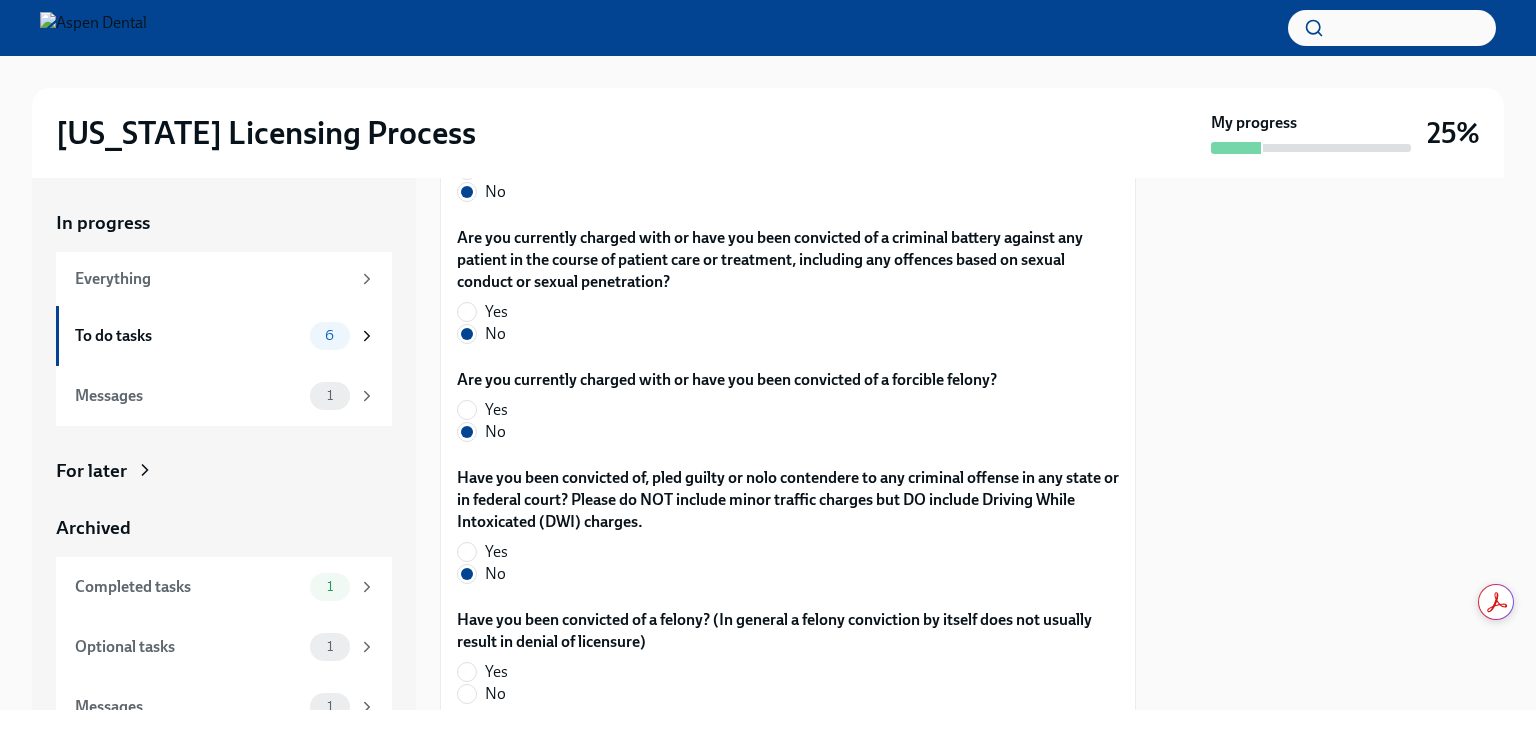 scroll, scrollTop: 3500, scrollLeft: 0, axis: vertical 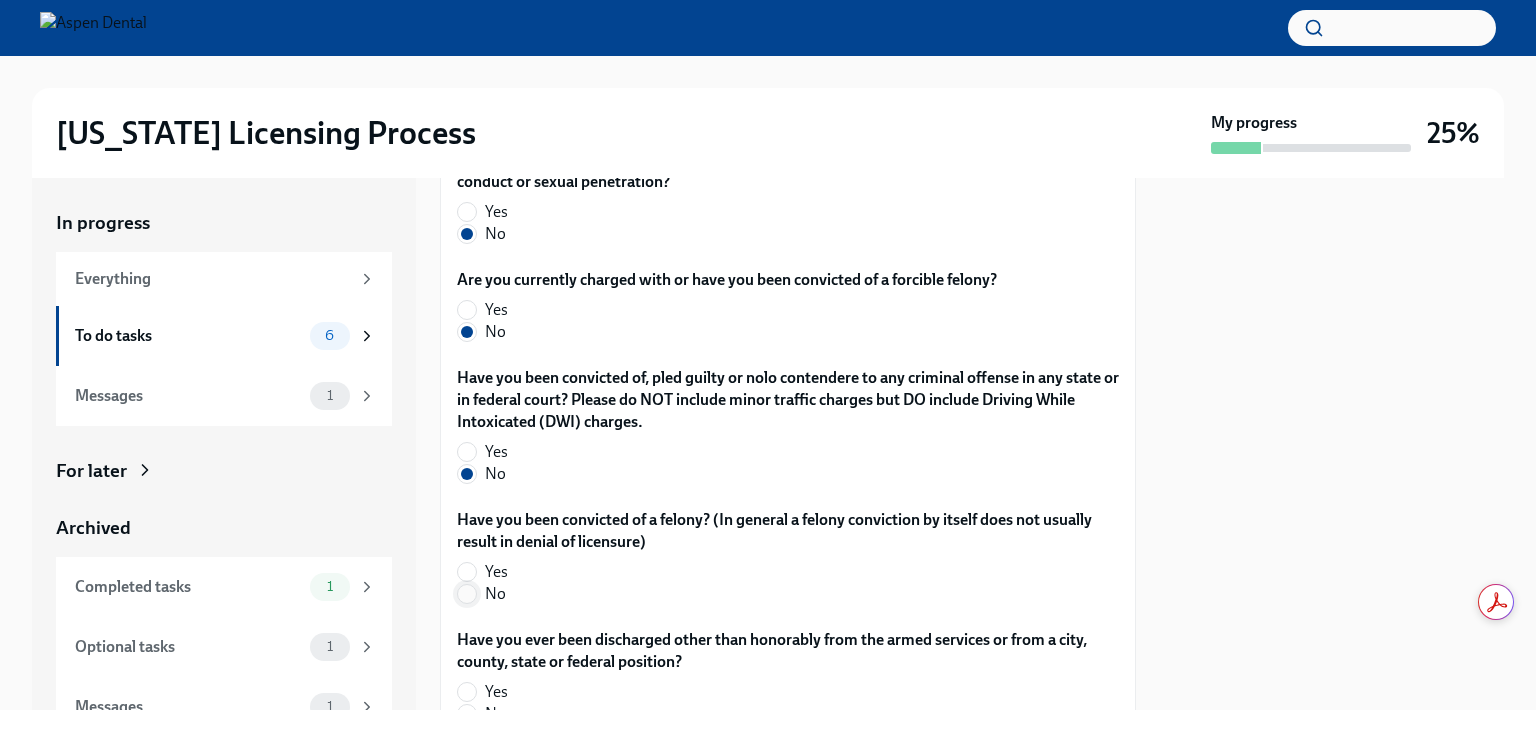 click on "No" at bounding box center (467, 594) 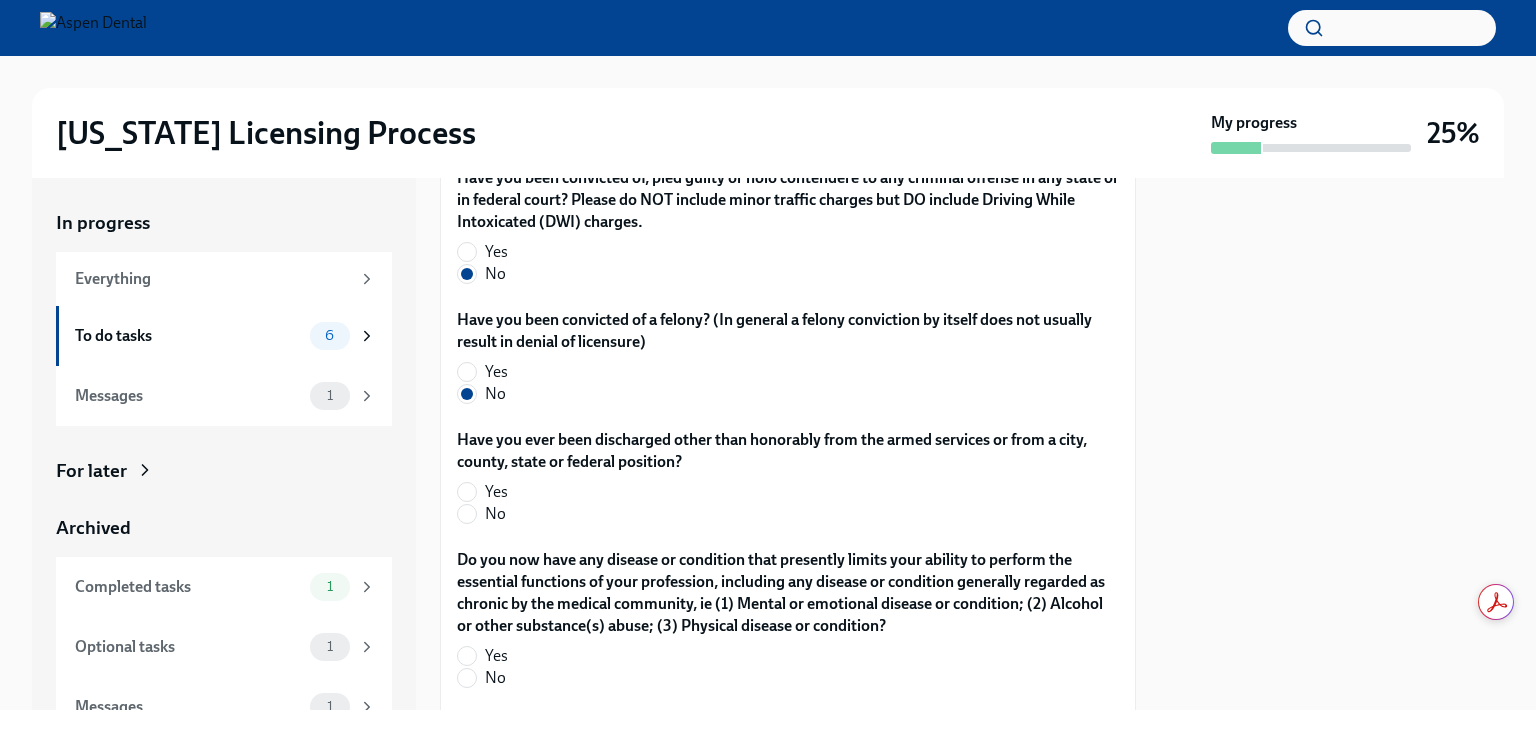 scroll, scrollTop: 3800, scrollLeft: 0, axis: vertical 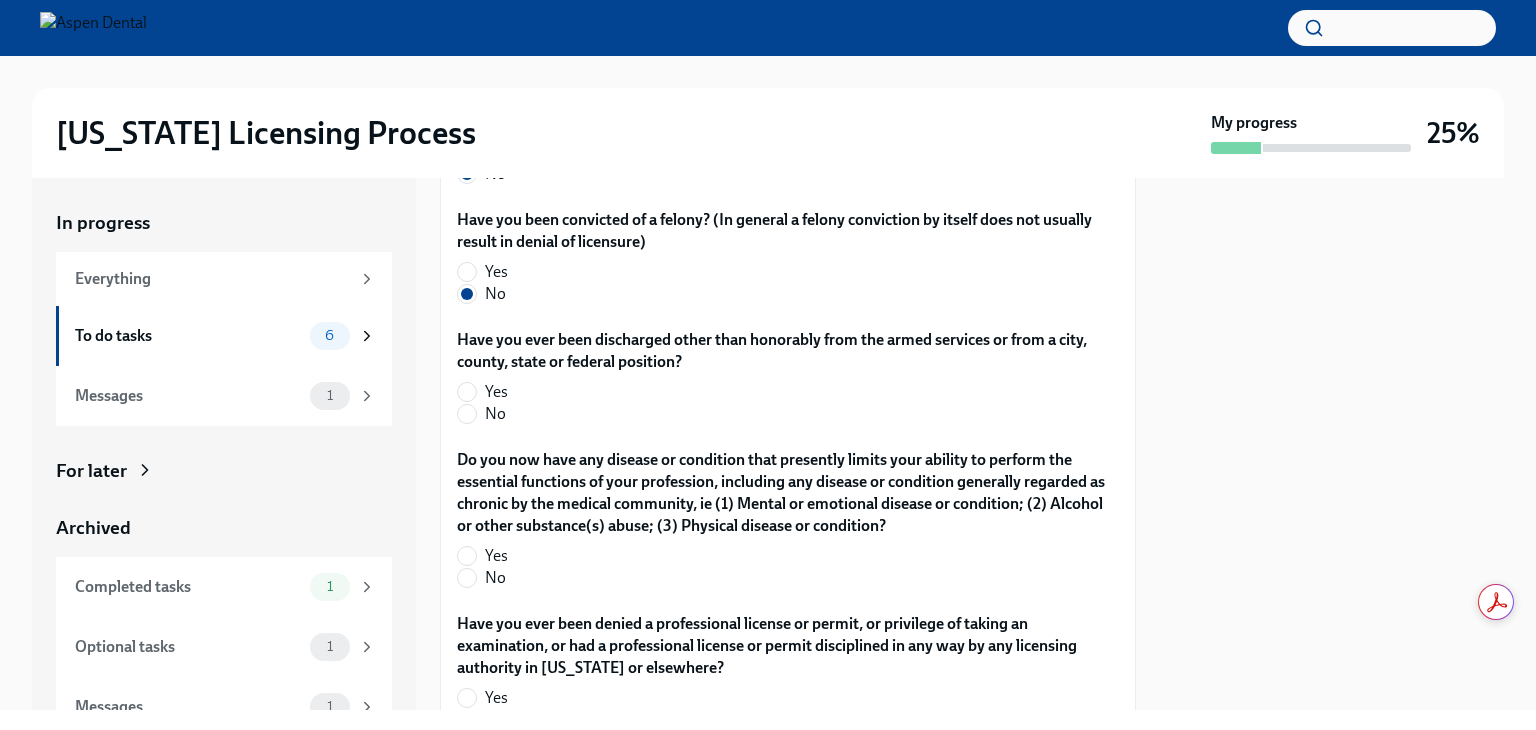 drag, startPoint x: 464, startPoint y: 419, endPoint x: 504, endPoint y: 406, distance: 42.059483 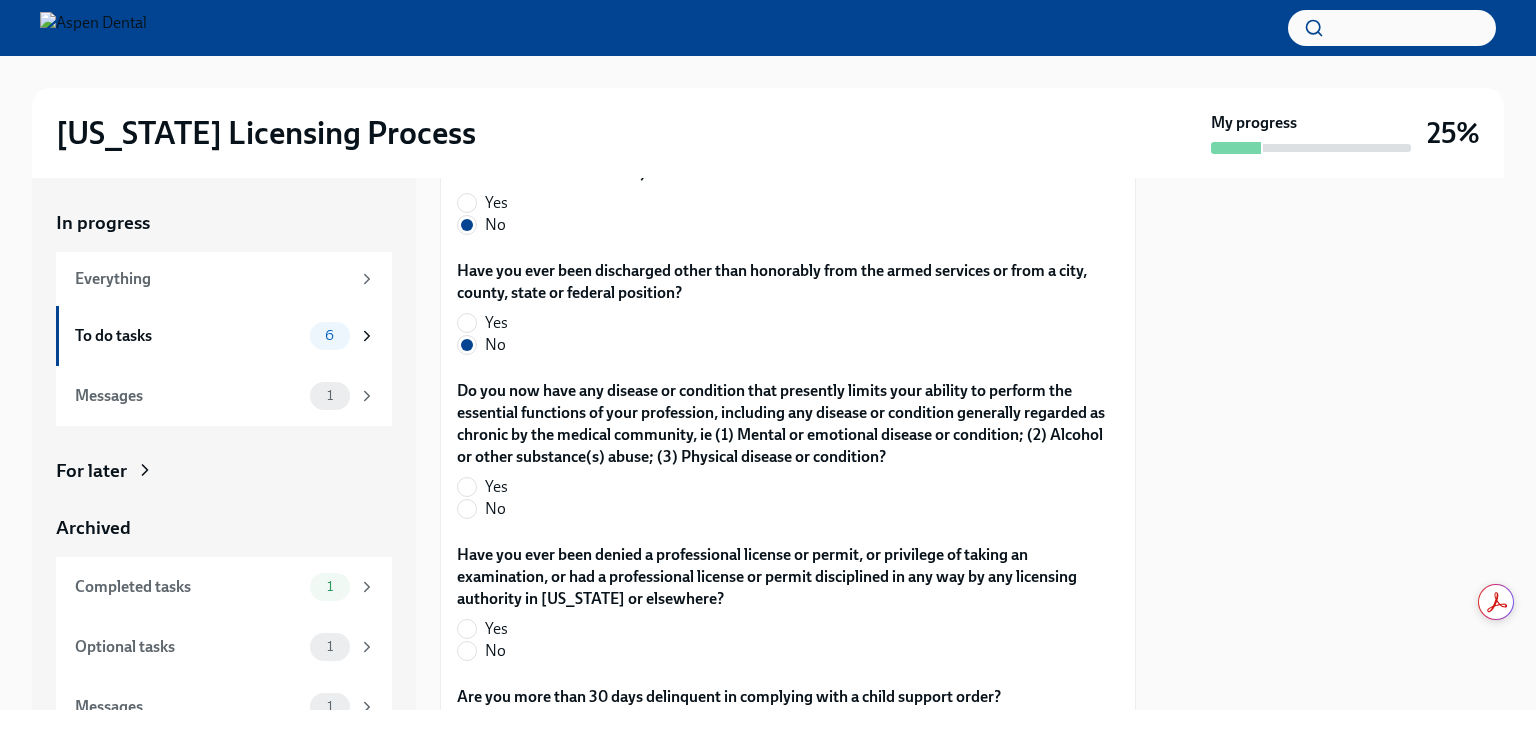 scroll, scrollTop: 3900, scrollLeft: 0, axis: vertical 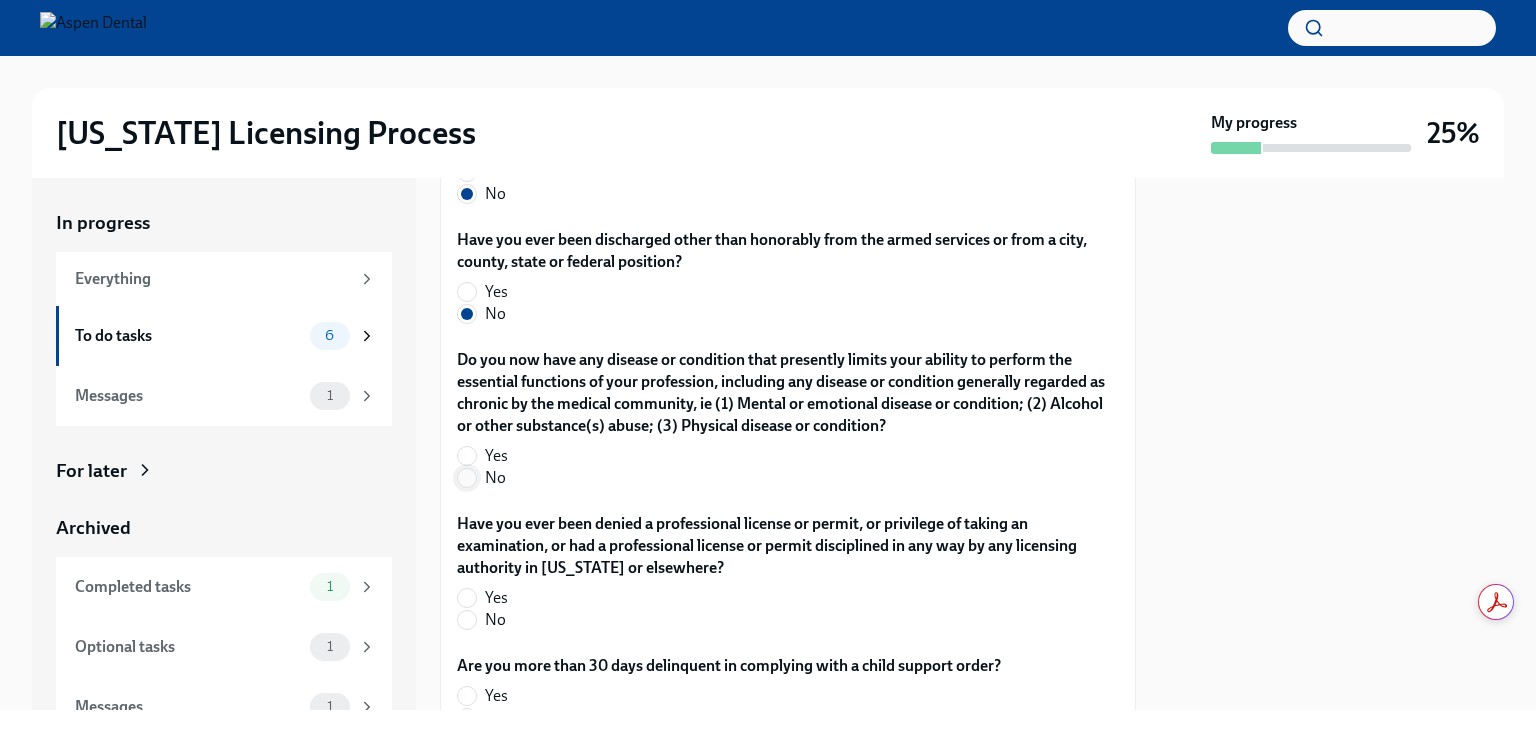 click on "No" at bounding box center [467, 478] 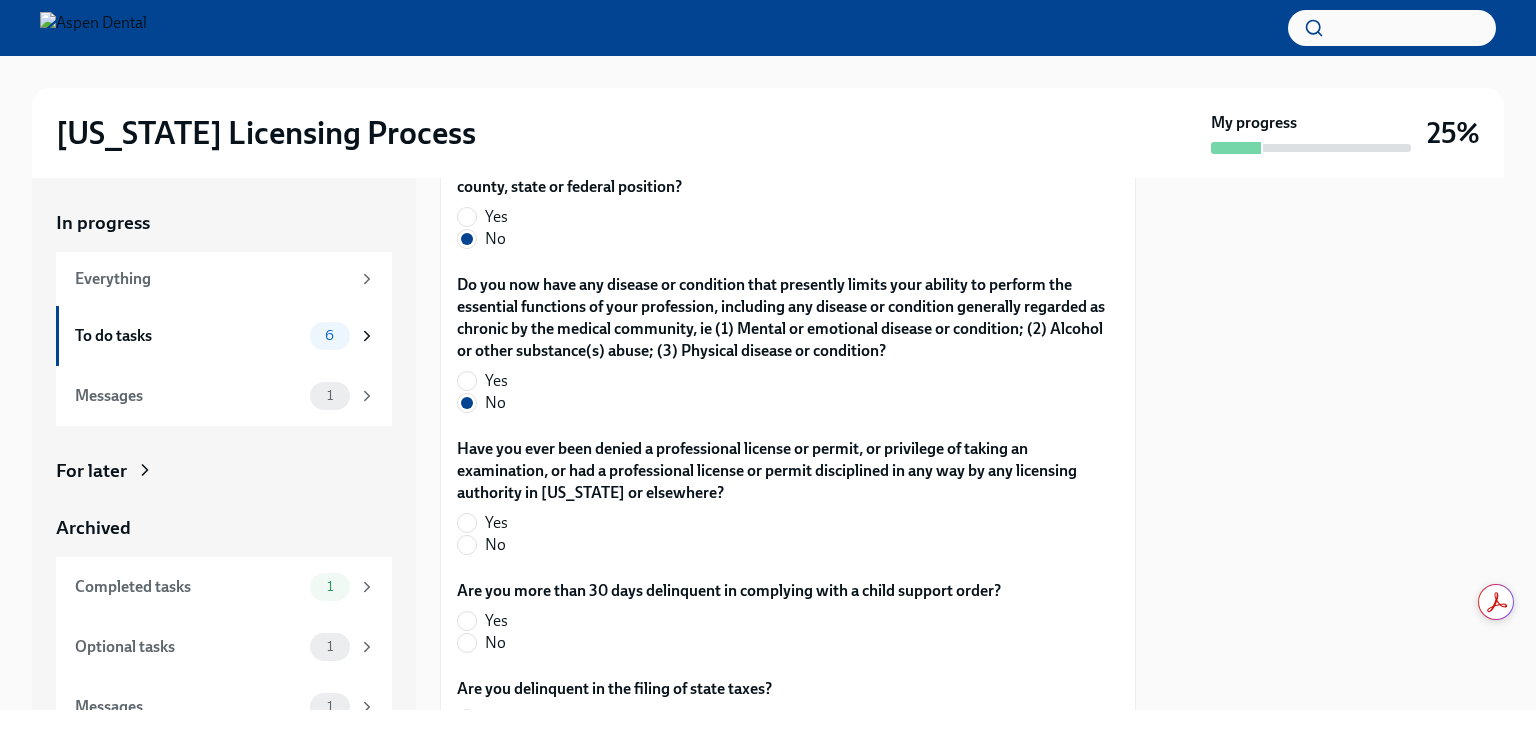 scroll, scrollTop: 4000, scrollLeft: 0, axis: vertical 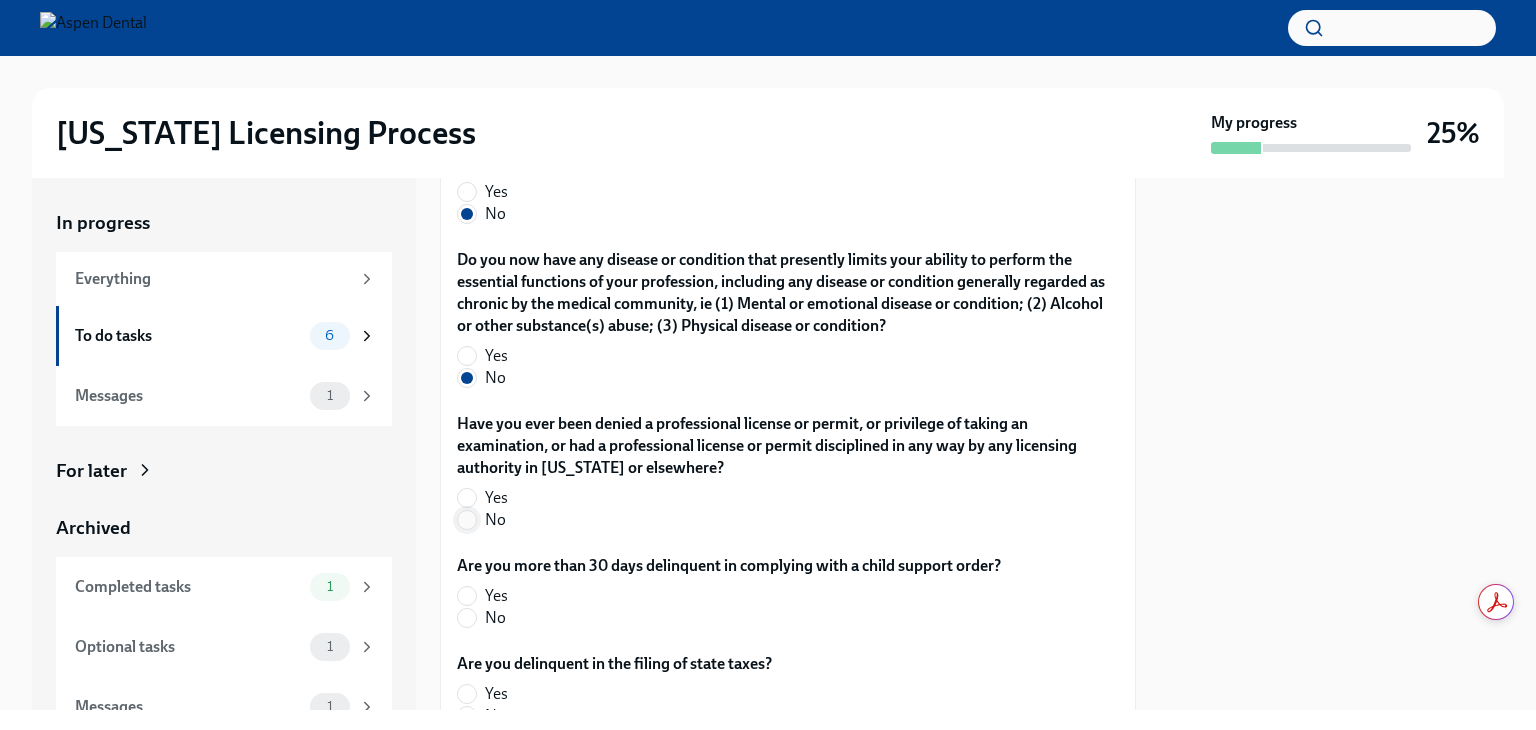 click on "No" at bounding box center [467, 520] 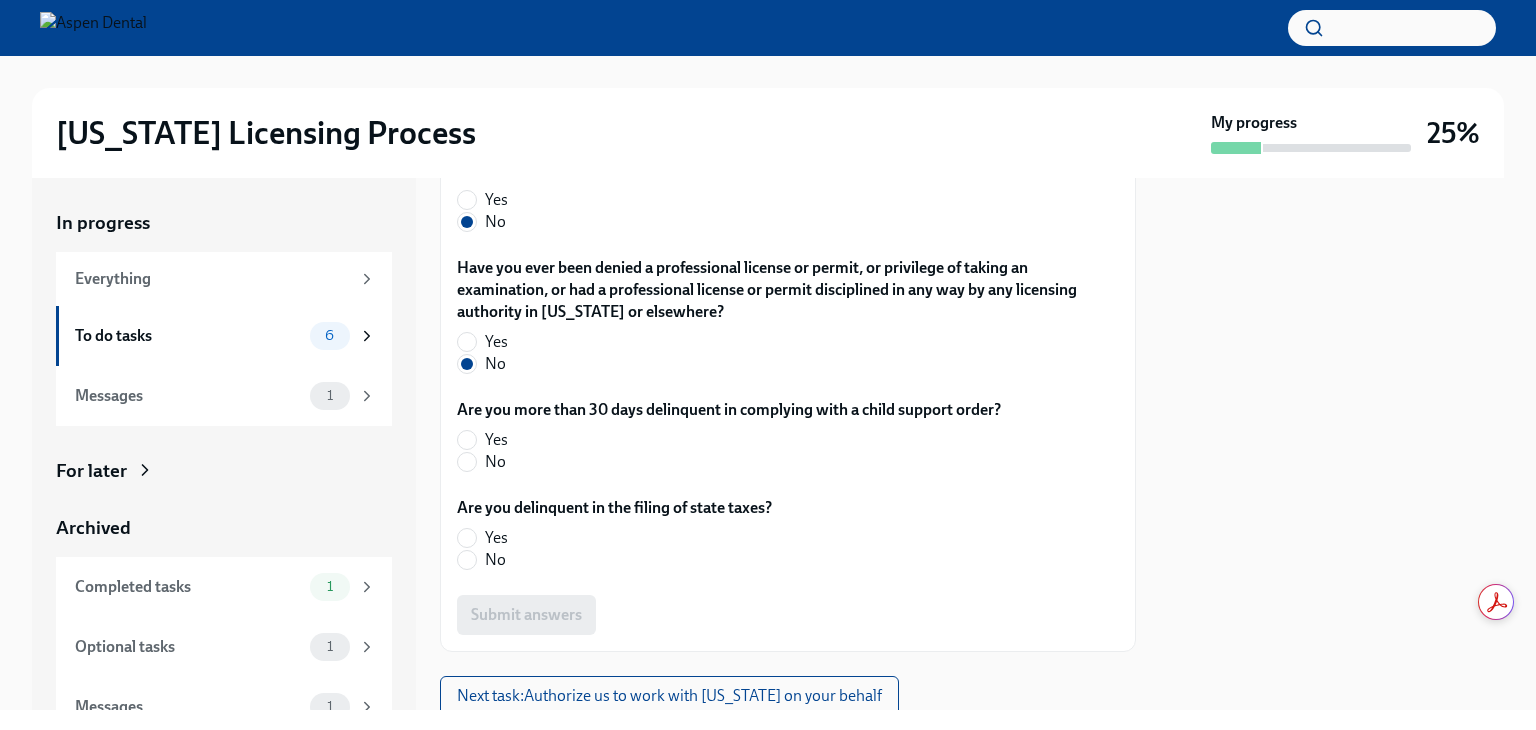 scroll, scrollTop: 4200, scrollLeft: 0, axis: vertical 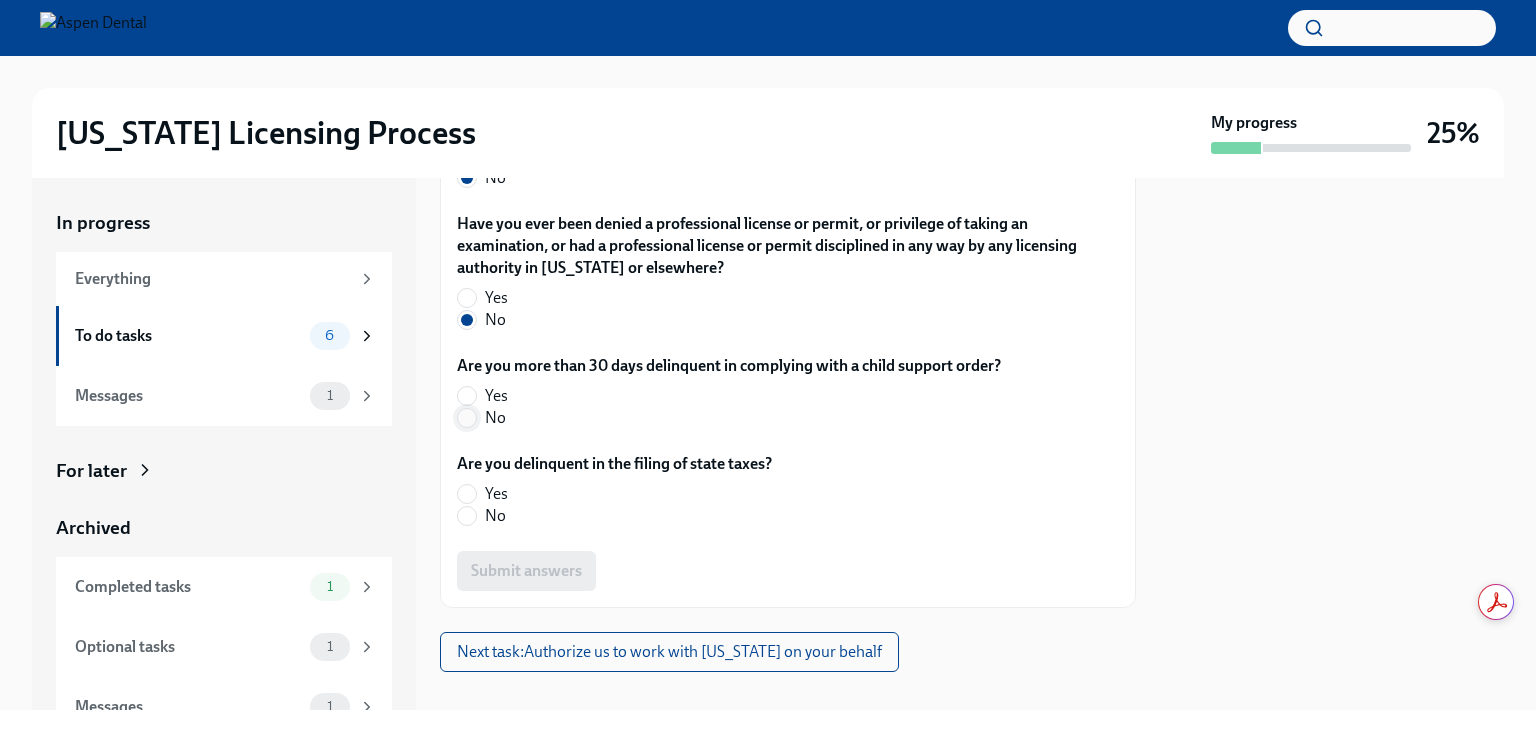 click on "No" at bounding box center [467, 418] 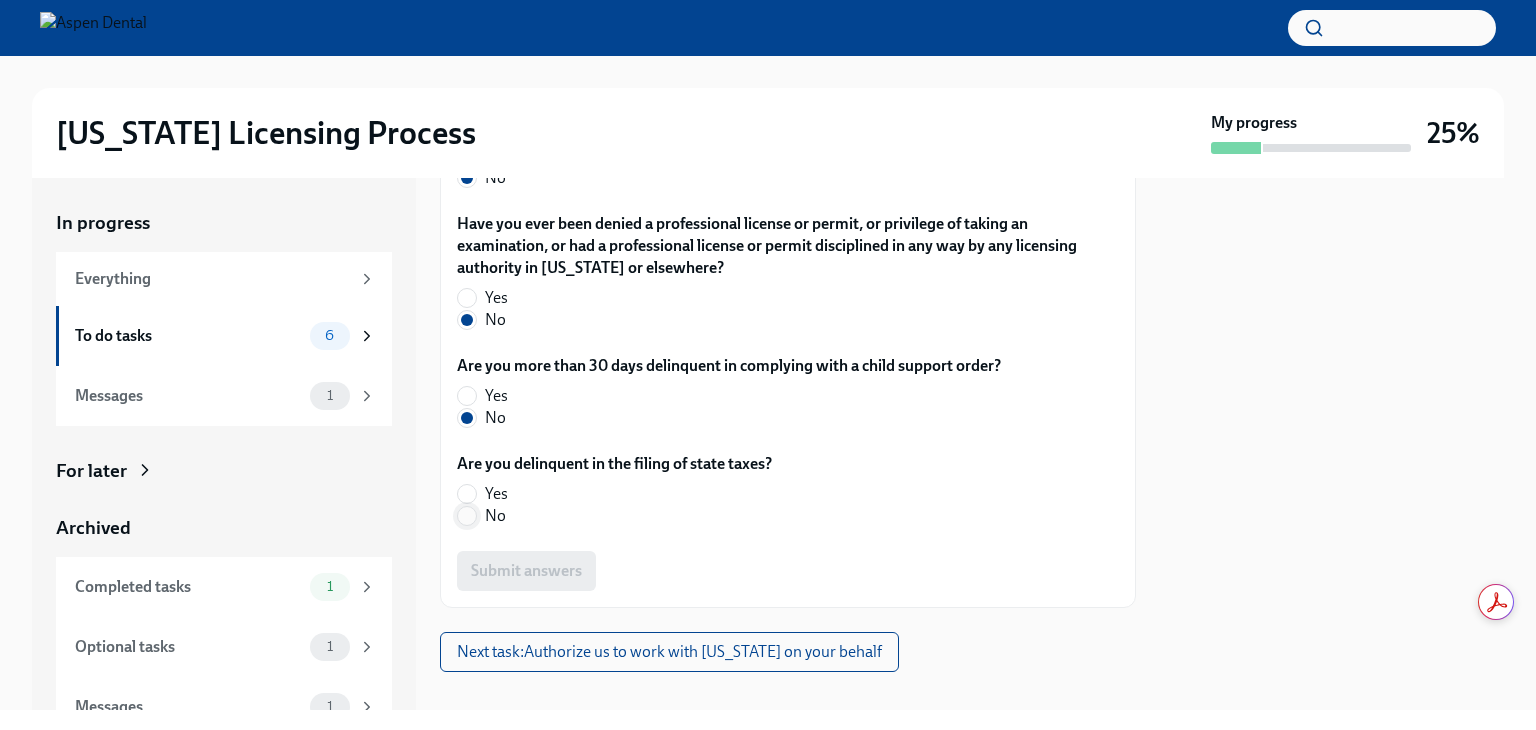 click on "No" at bounding box center (467, 516) 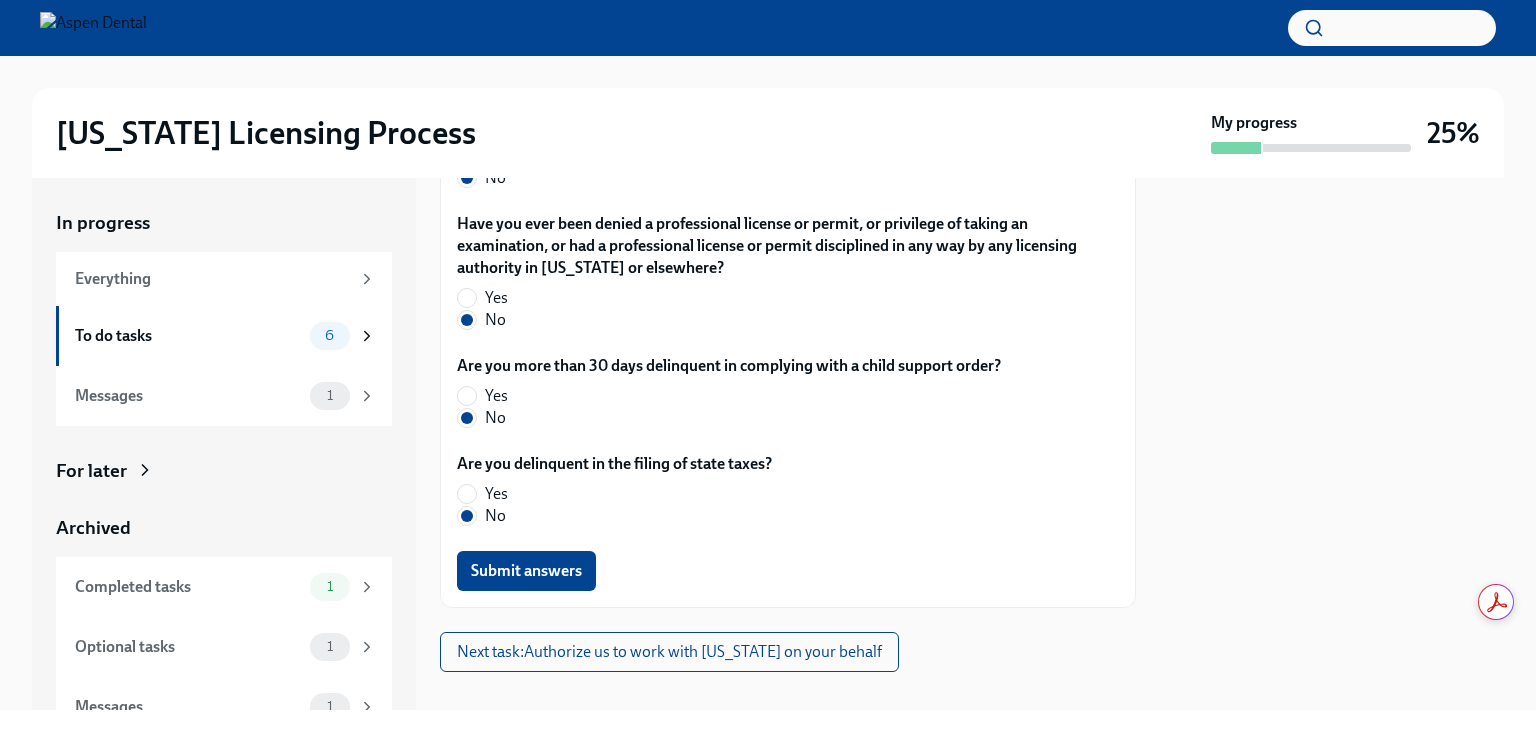 click on "Submit answers" at bounding box center (526, 571) 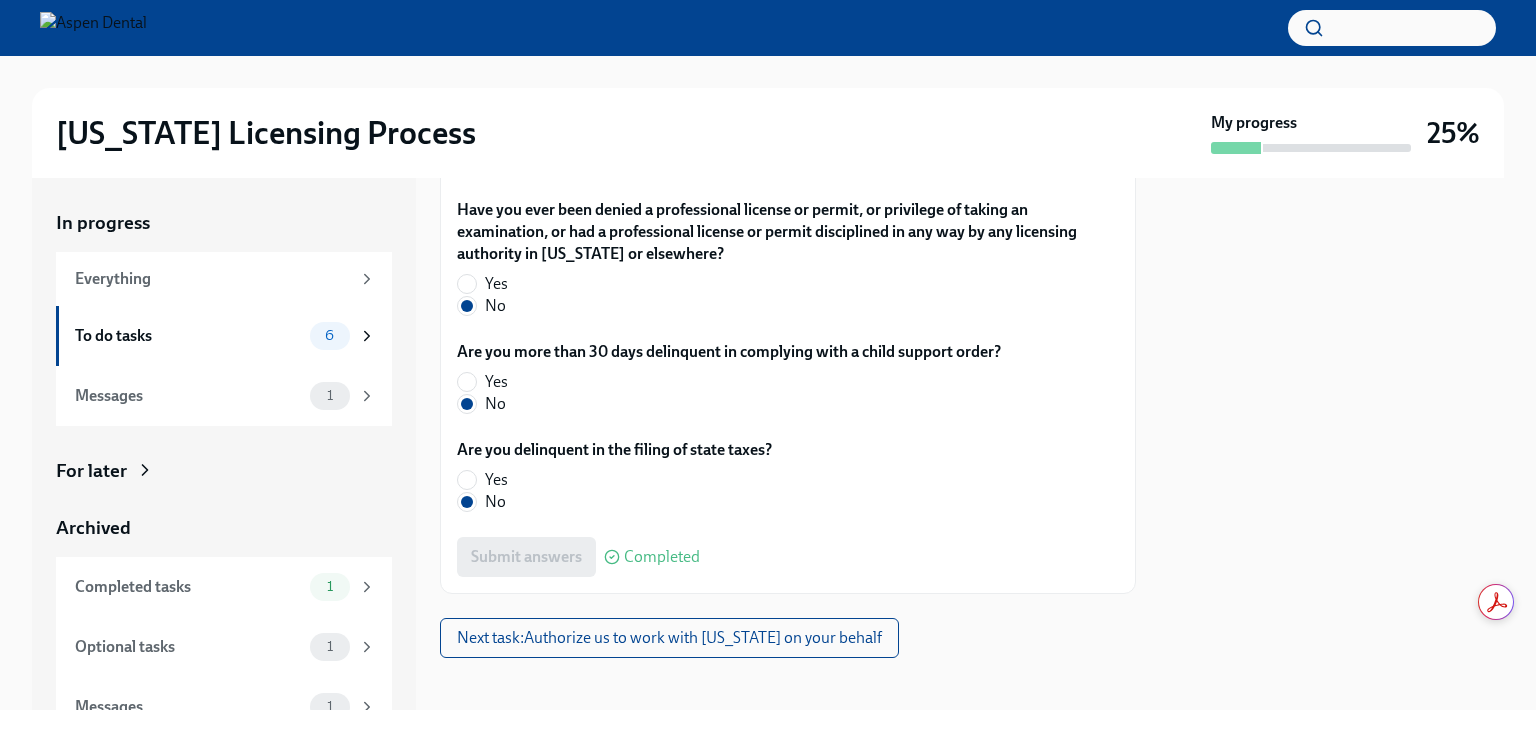 scroll, scrollTop: 4224, scrollLeft: 0, axis: vertical 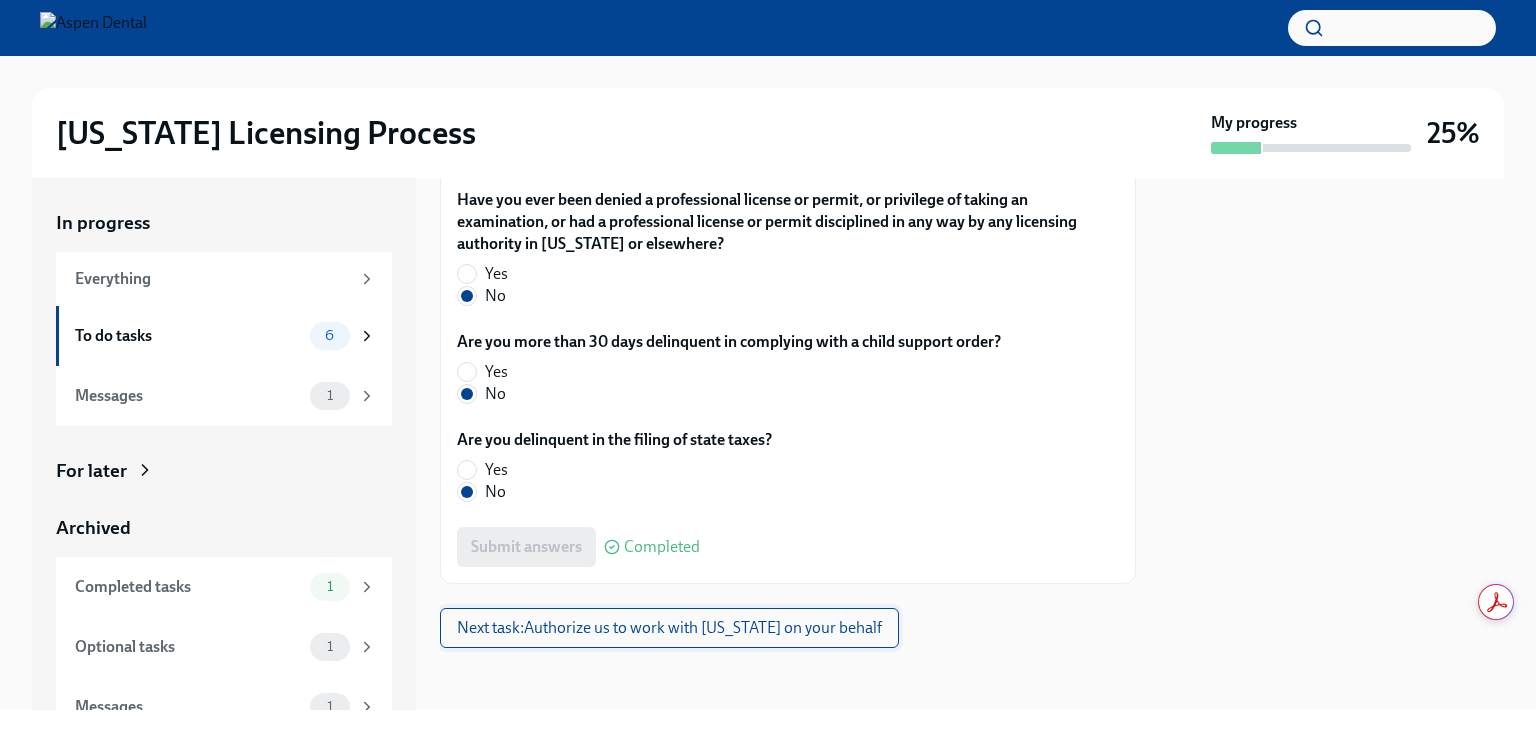 click on "Next task :  Authorize us to work with [US_STATE] on your behalf" at bounding box center (669, 628) 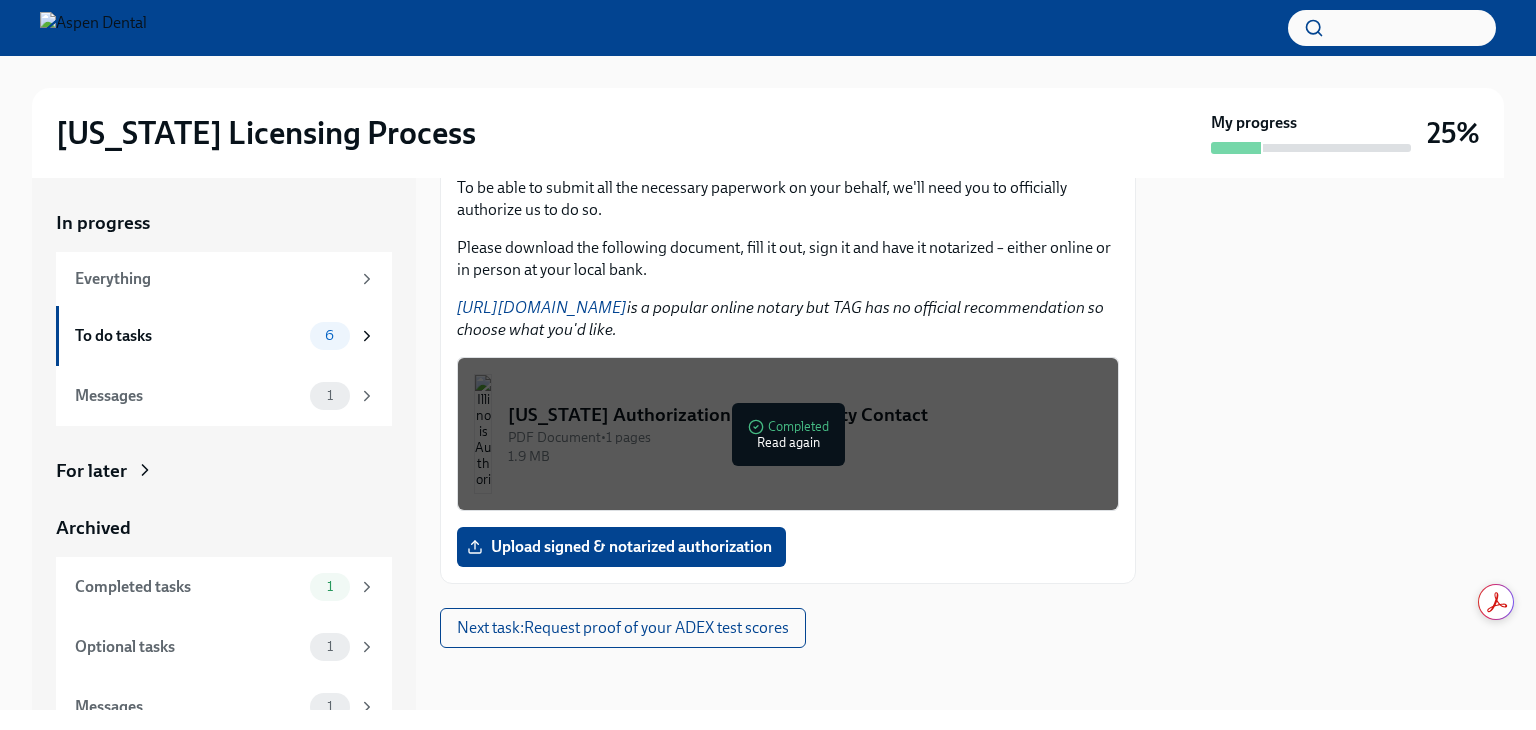 scroll, scrollTop: 0, scrollLeft: 0, axis: both 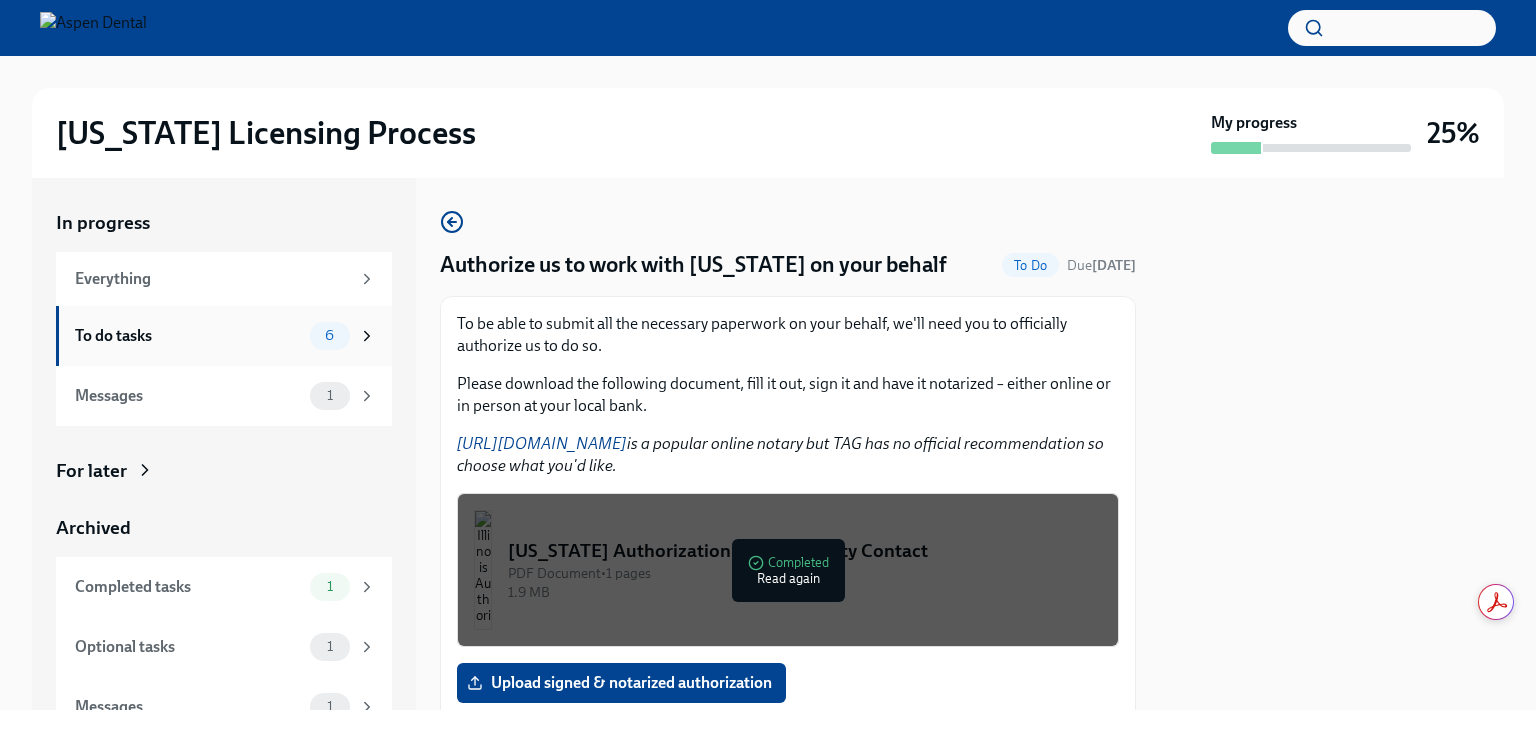 click on "To do tasks" at bounding box center [188, 336] 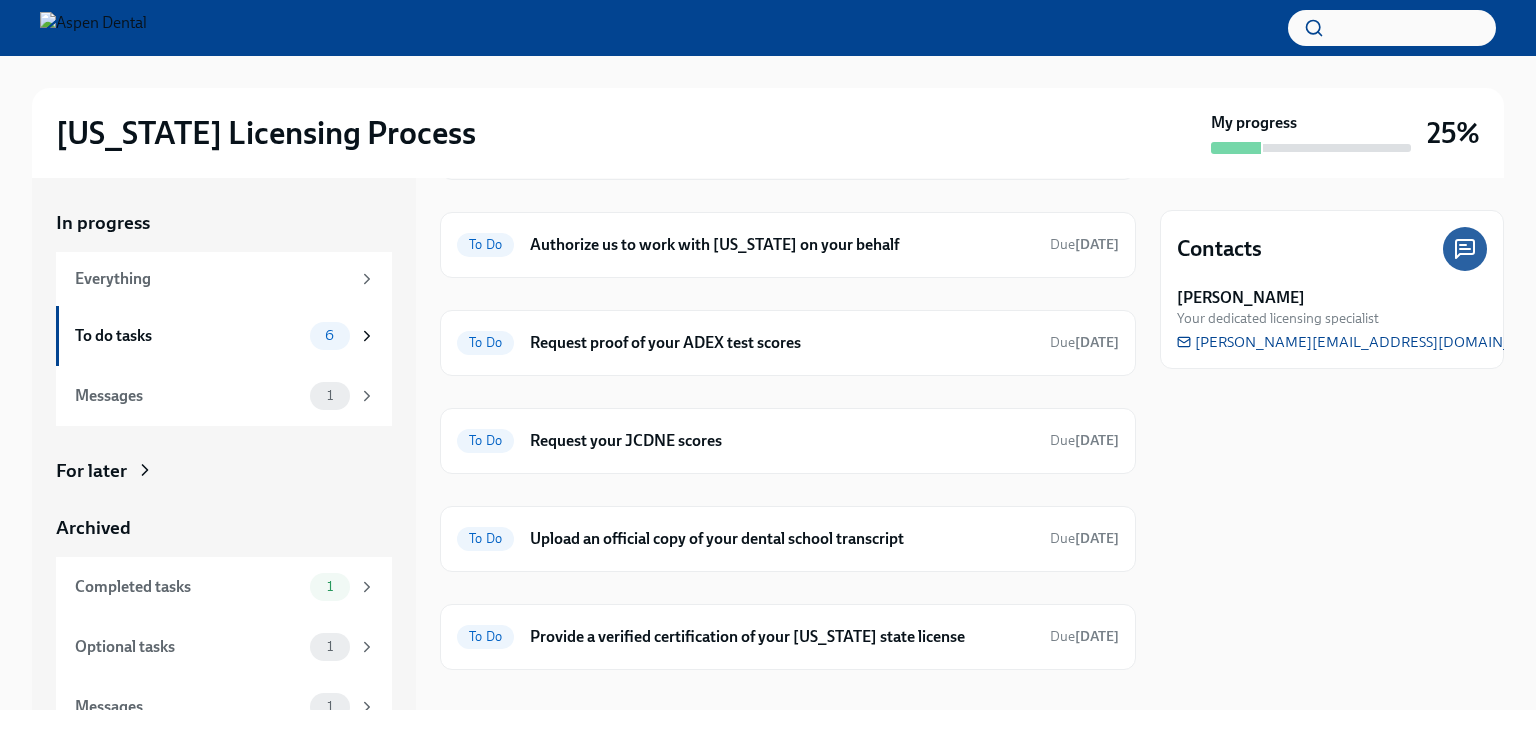 scroll, scrollTop: 159, scrollLeft: 0, axis: vertical 